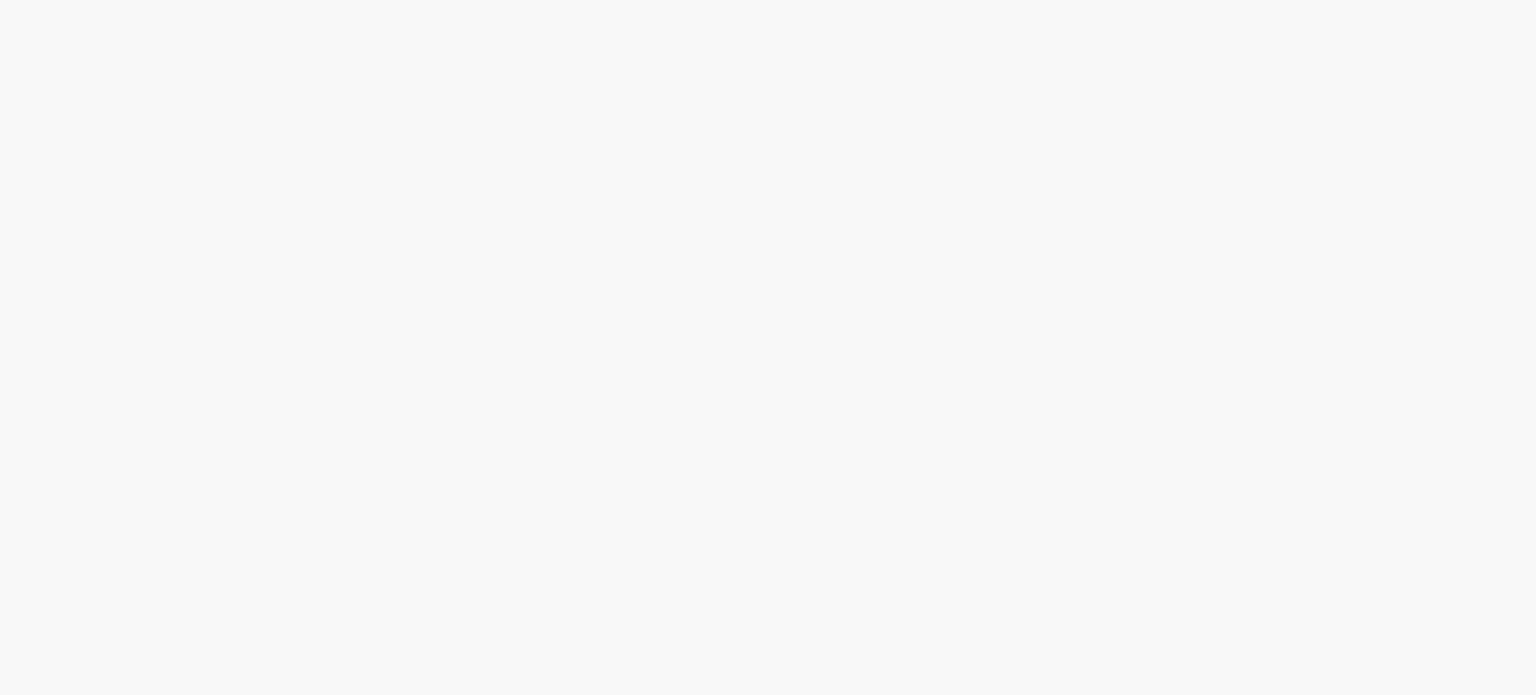 scroll, scrollTop: 0, scrollLeft: 0, axis: both 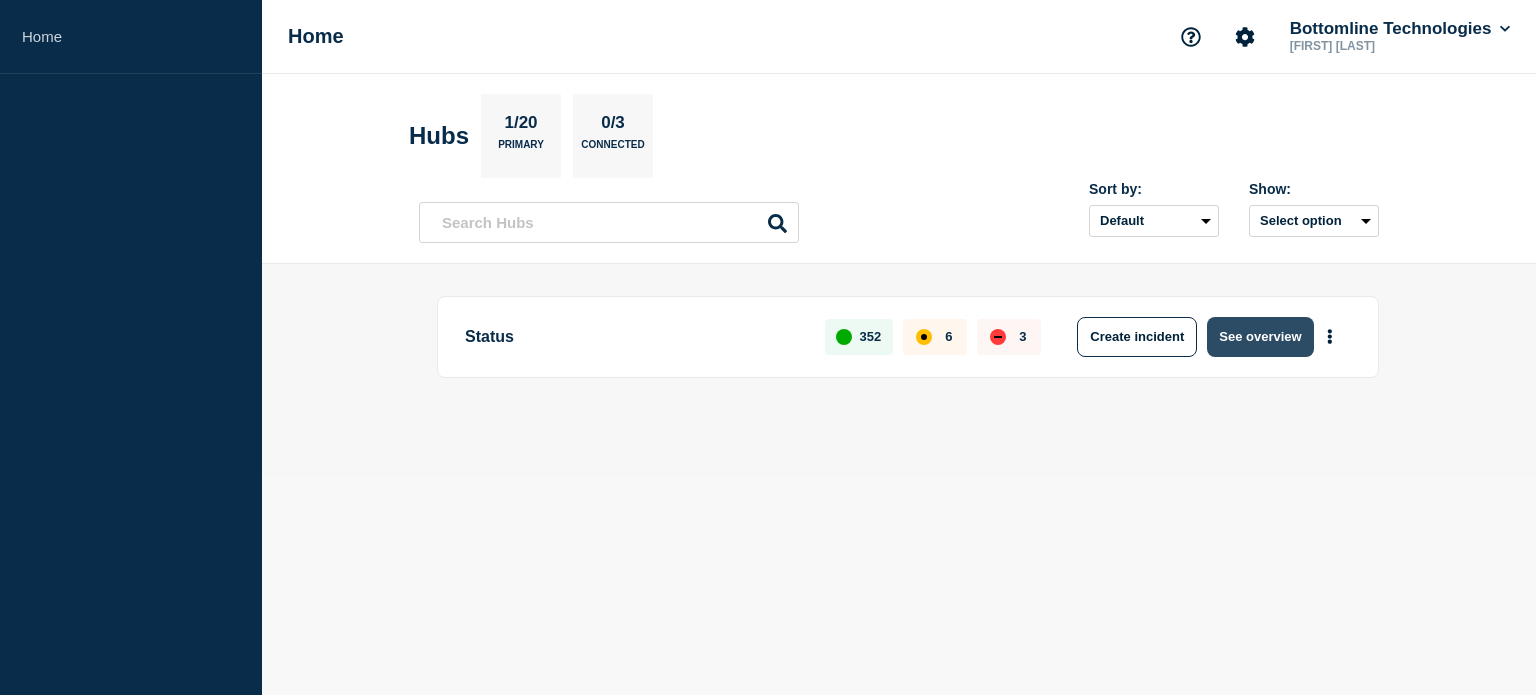 click on "See overview" at bounding box center (1260, 337) 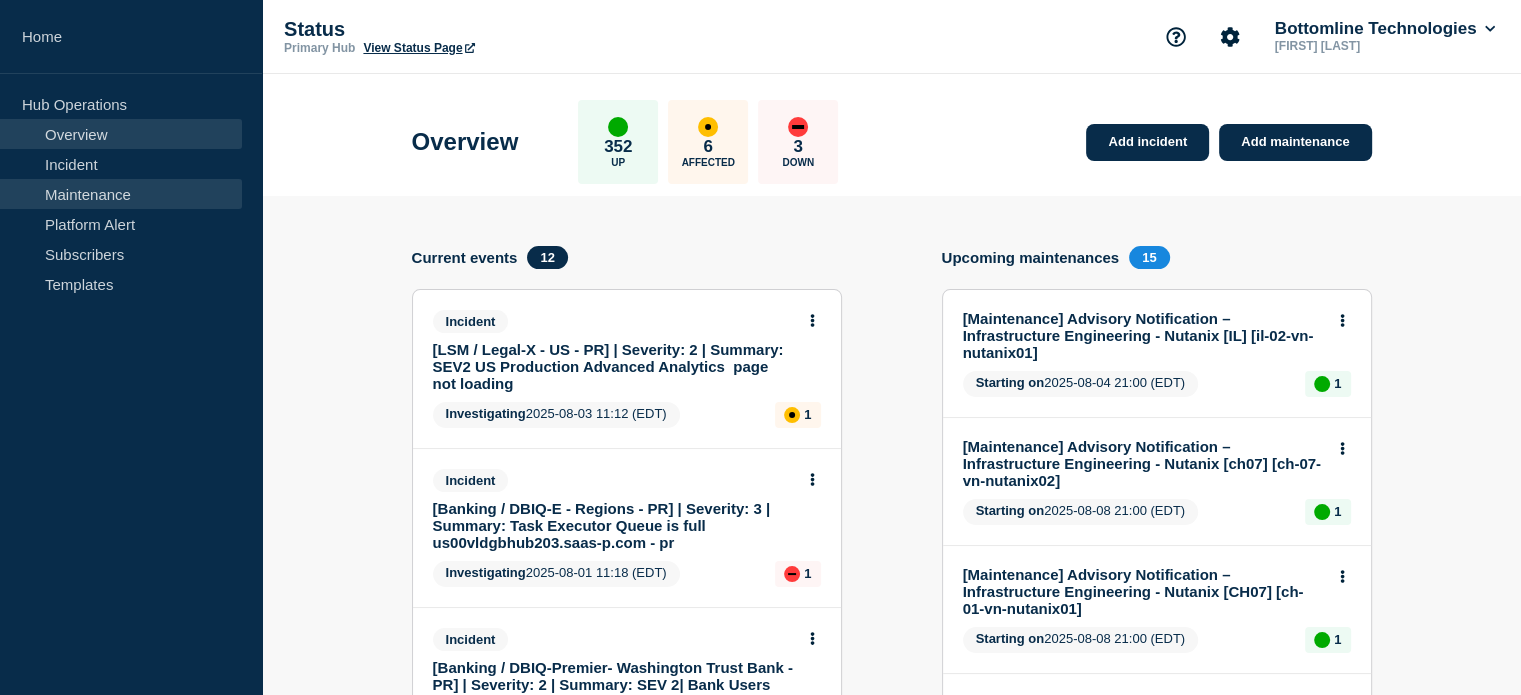 click on "Maintenance" at bounding box center [121, 194] 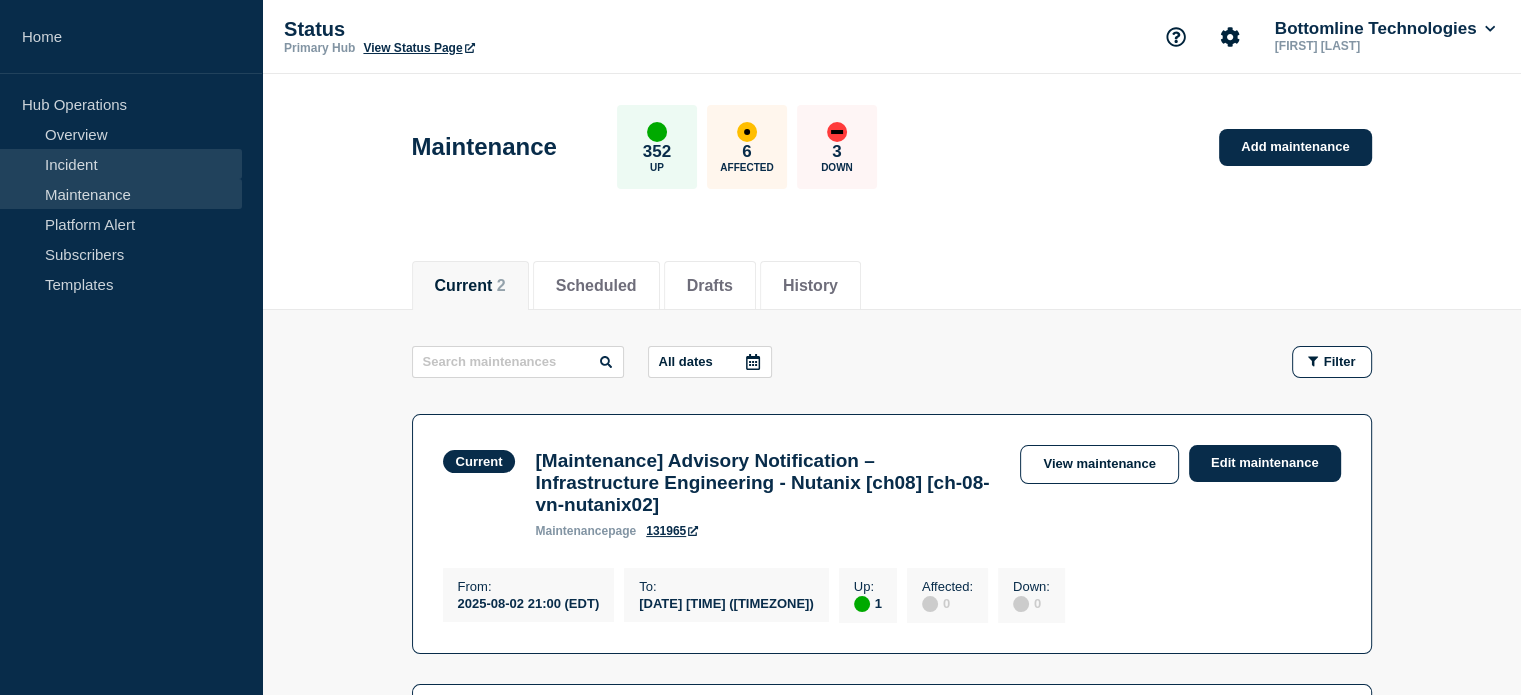 click on "Incident" at bounding box center (121, 164) 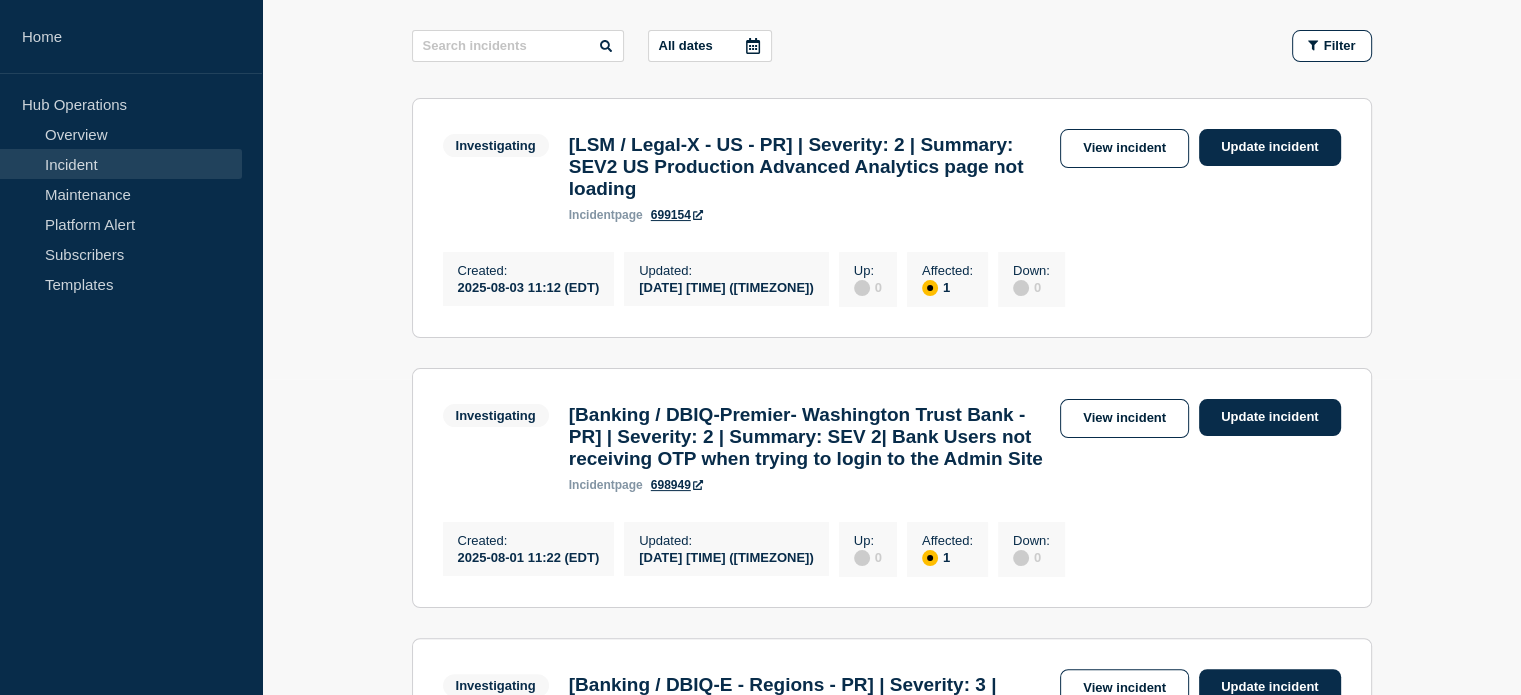 scroll, scrollTop: 303, scrollLeft: 0, axis: vertical 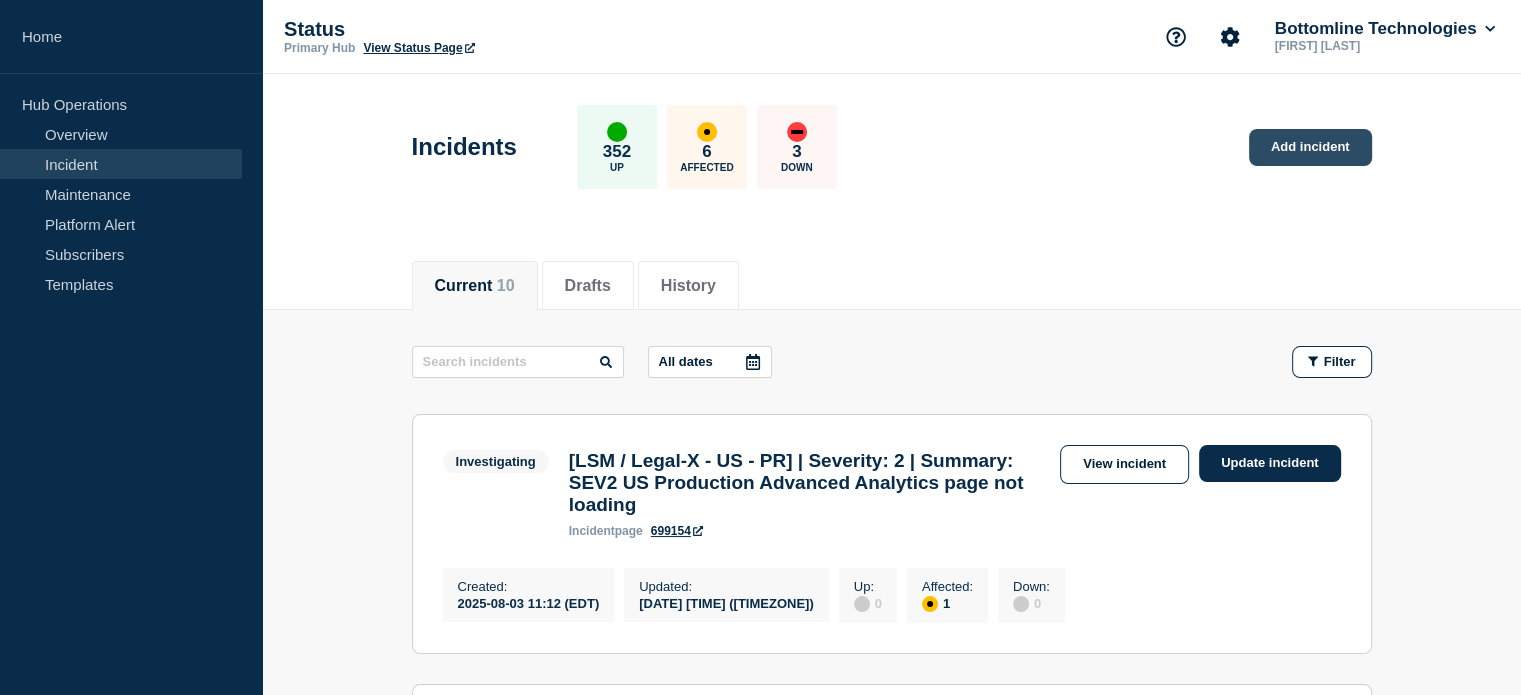 click on "Add incident" 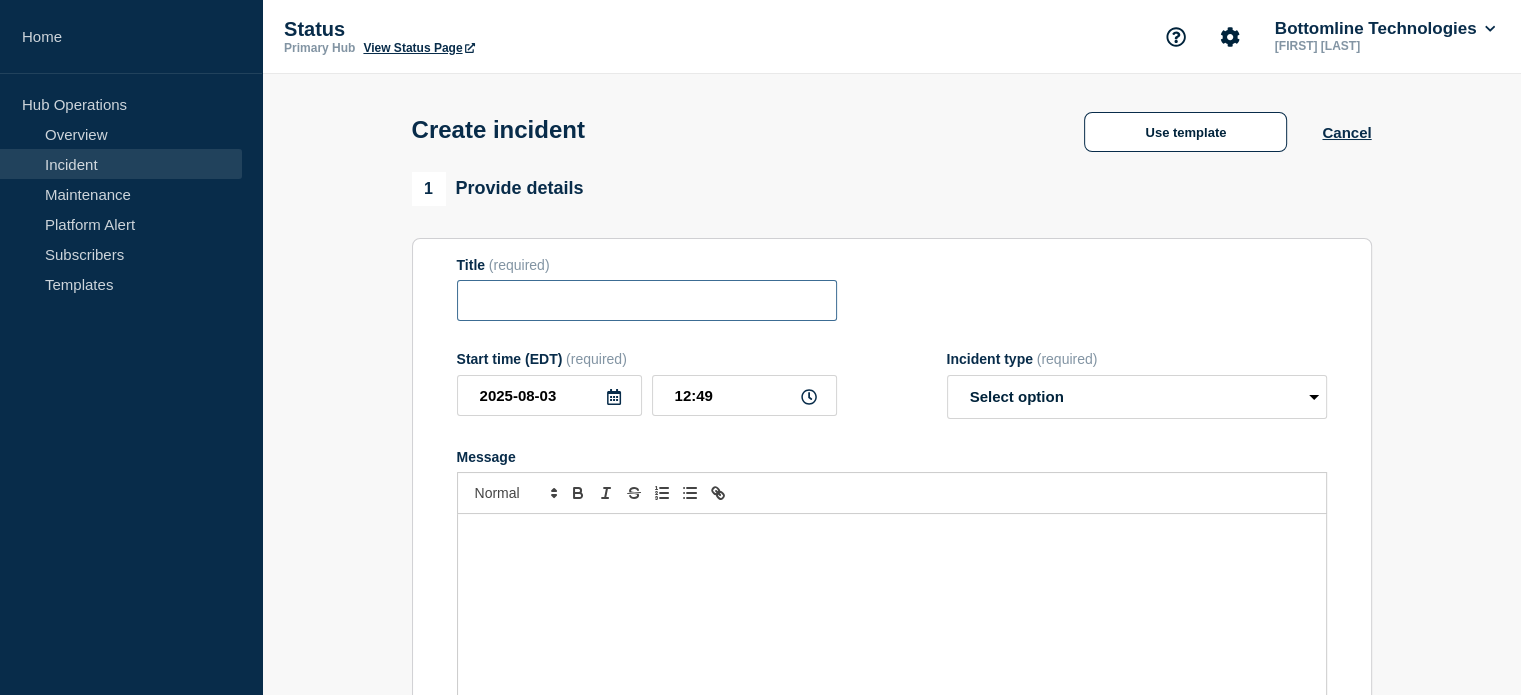 click at bounding box center [647, 300] 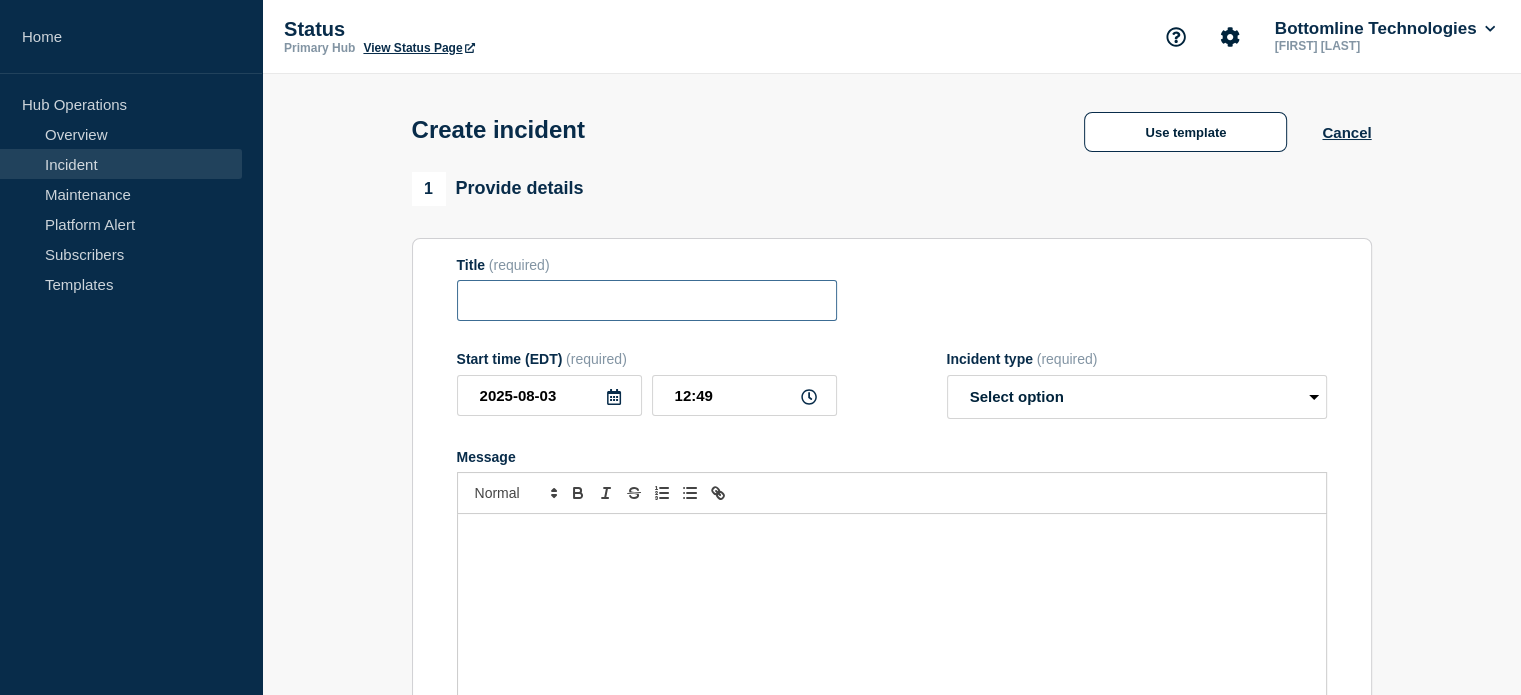 paste on "us-00-vn-nutanix11: Critical: Host 10.225.163.140 appears to have failed" 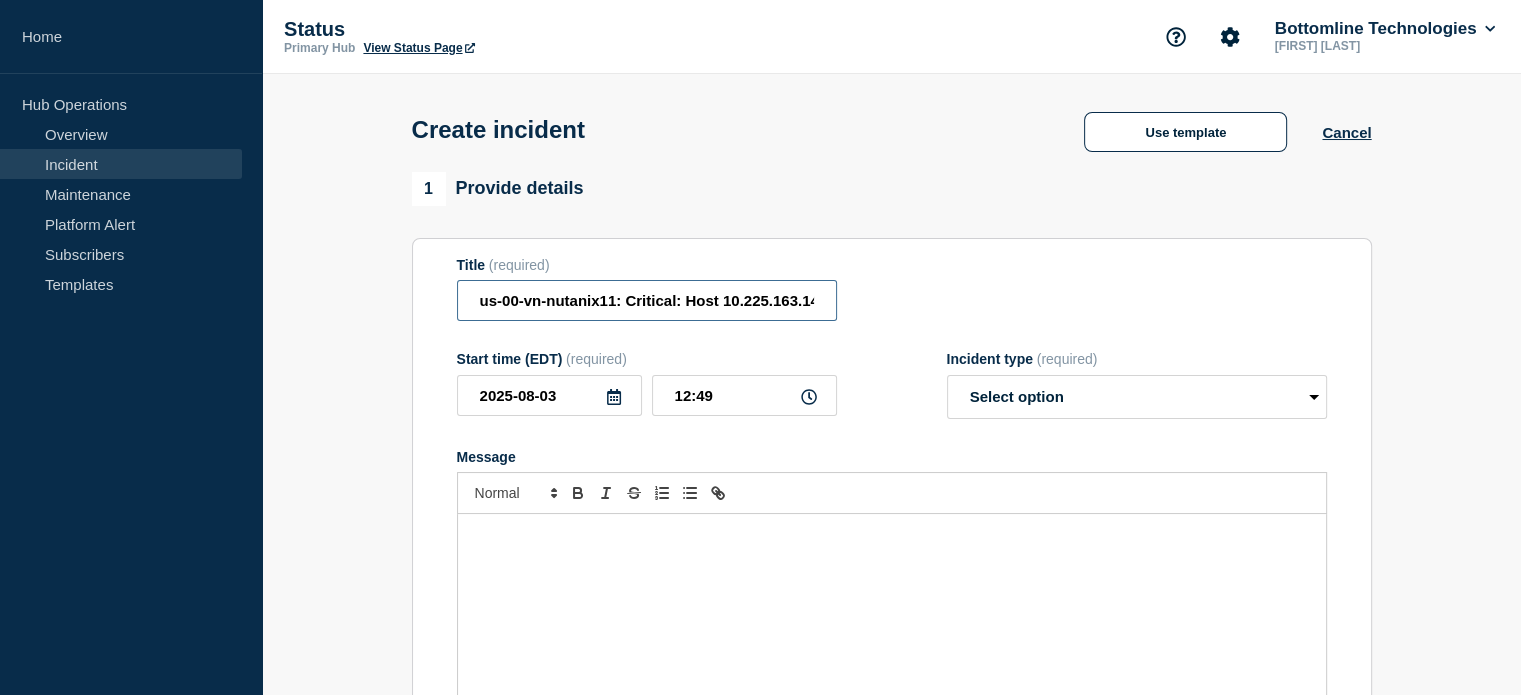 scroll, scrollTop: 0, scrollLeft: 173, axis: horizontal 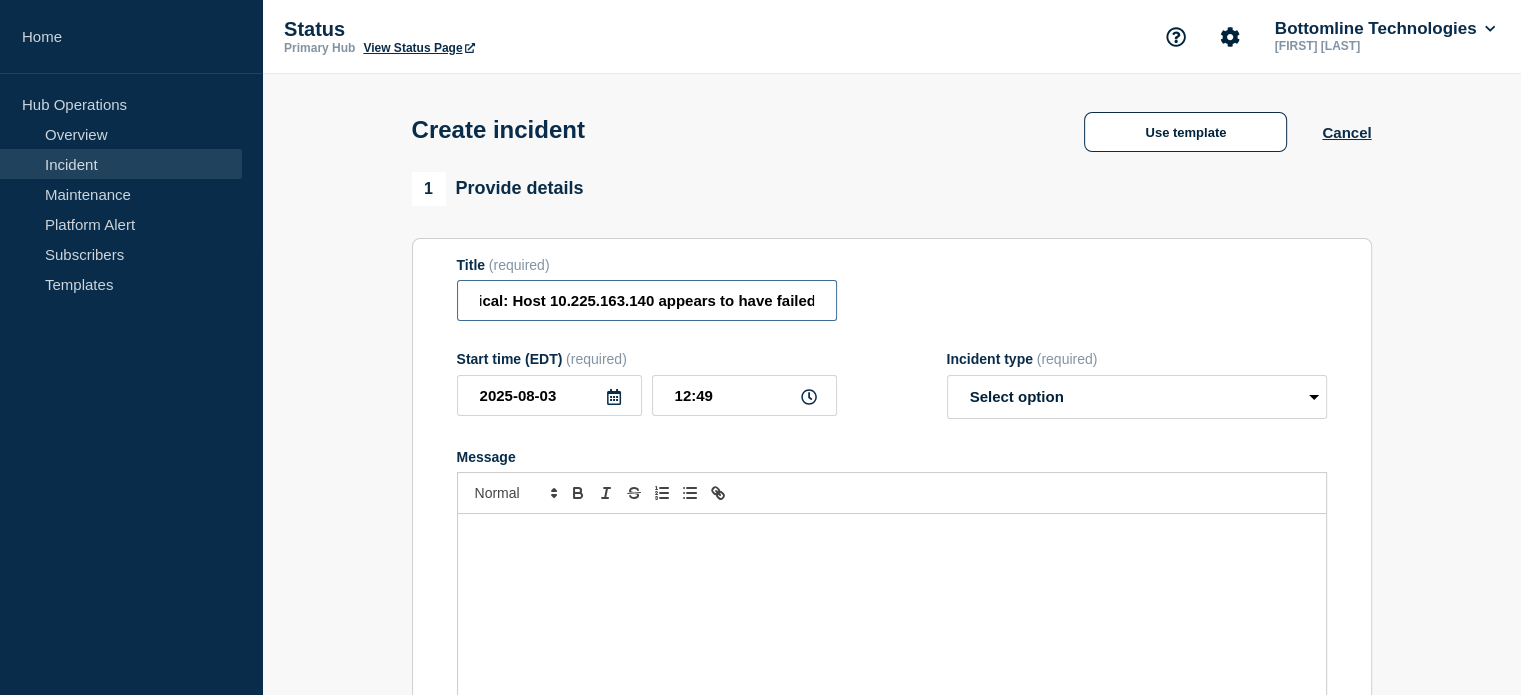 type on "us-00-vn-nutanix11: Critical: Host 10.225.163.140 appears to have failed" 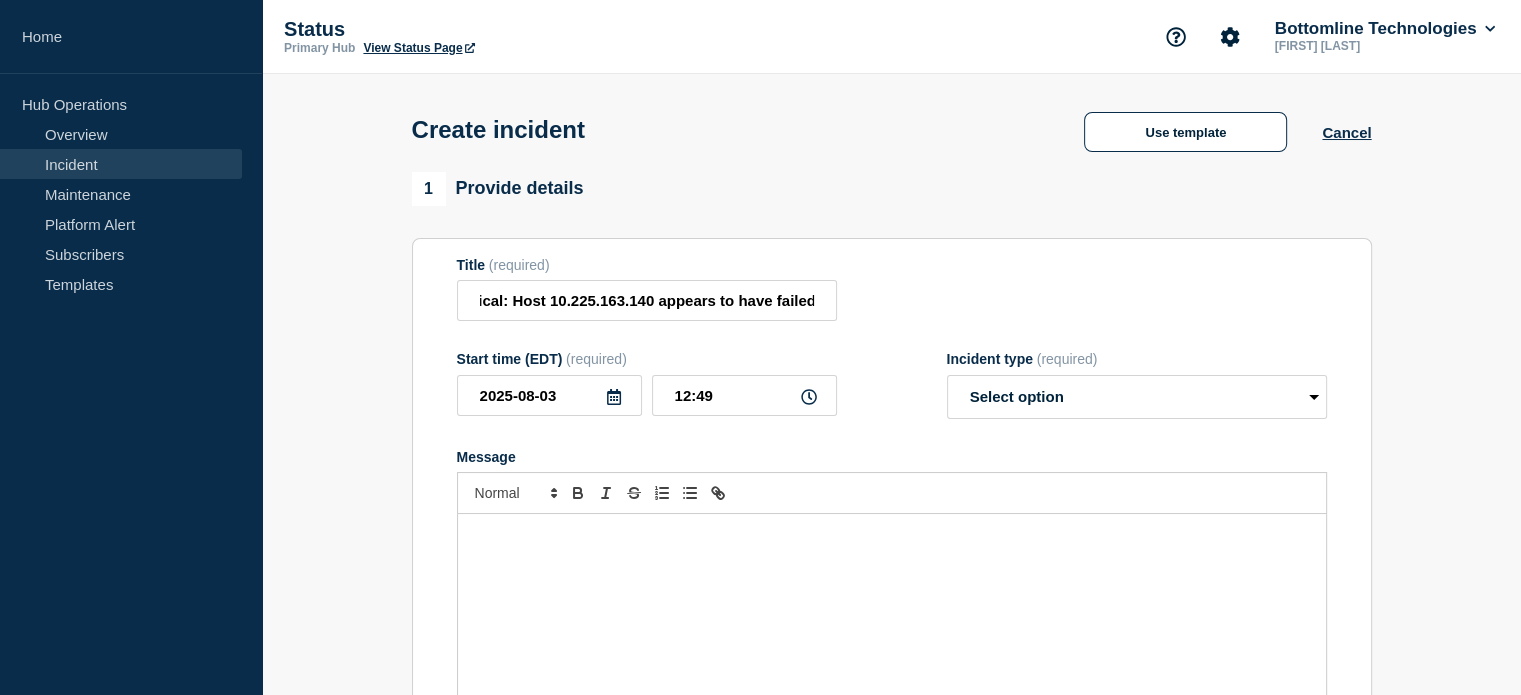 scroll, scrollTop: 0, scrollLeft: 0, axis: both 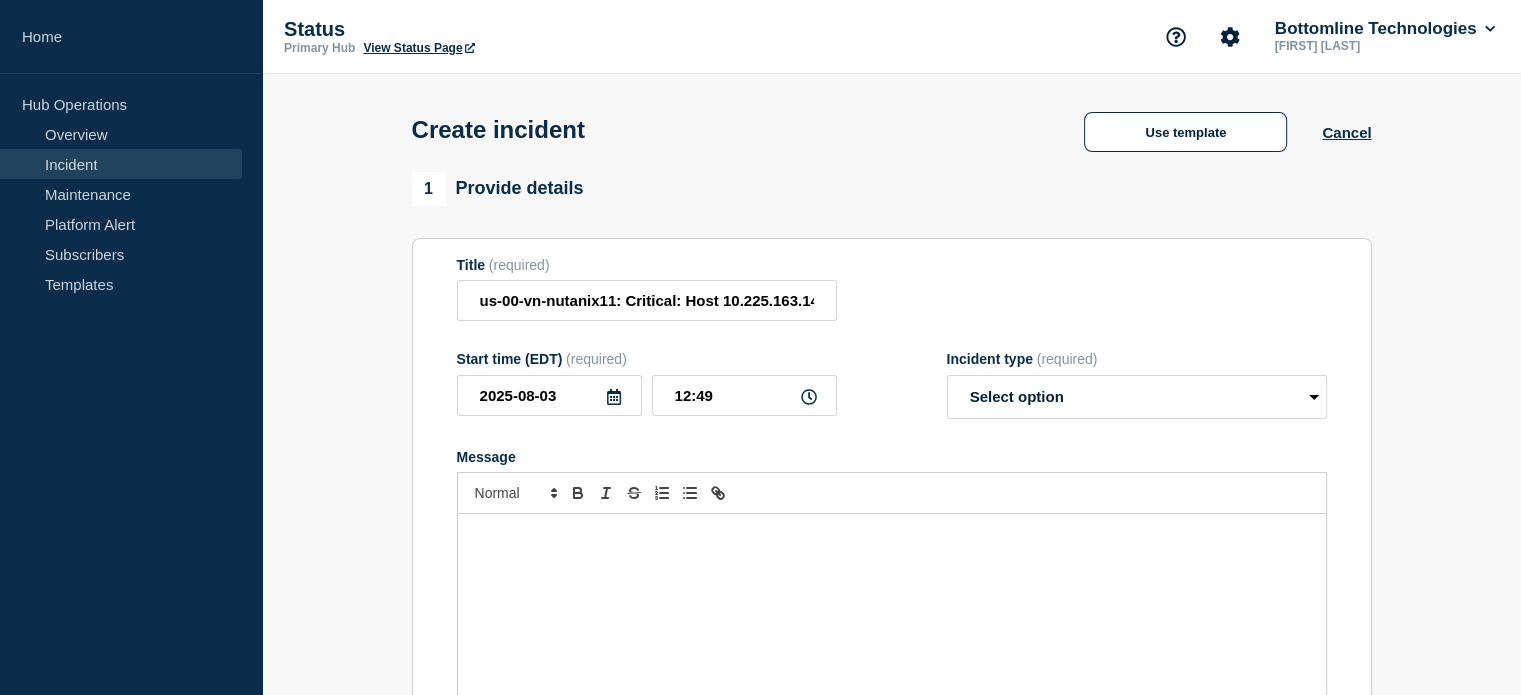 click 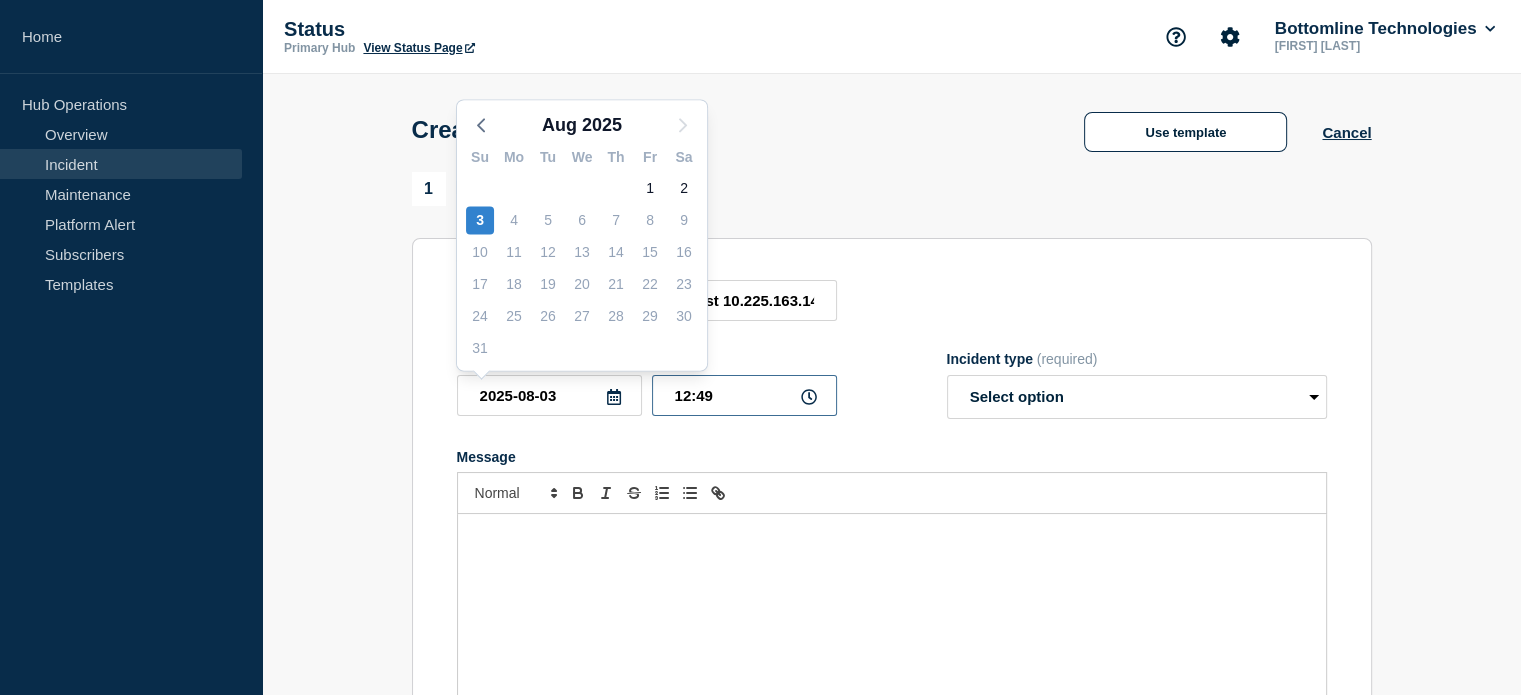 drag, startPoint x: 684, startPoint y: 398, endPoint x: 744, endPoint y: 405, distance: 60.40695 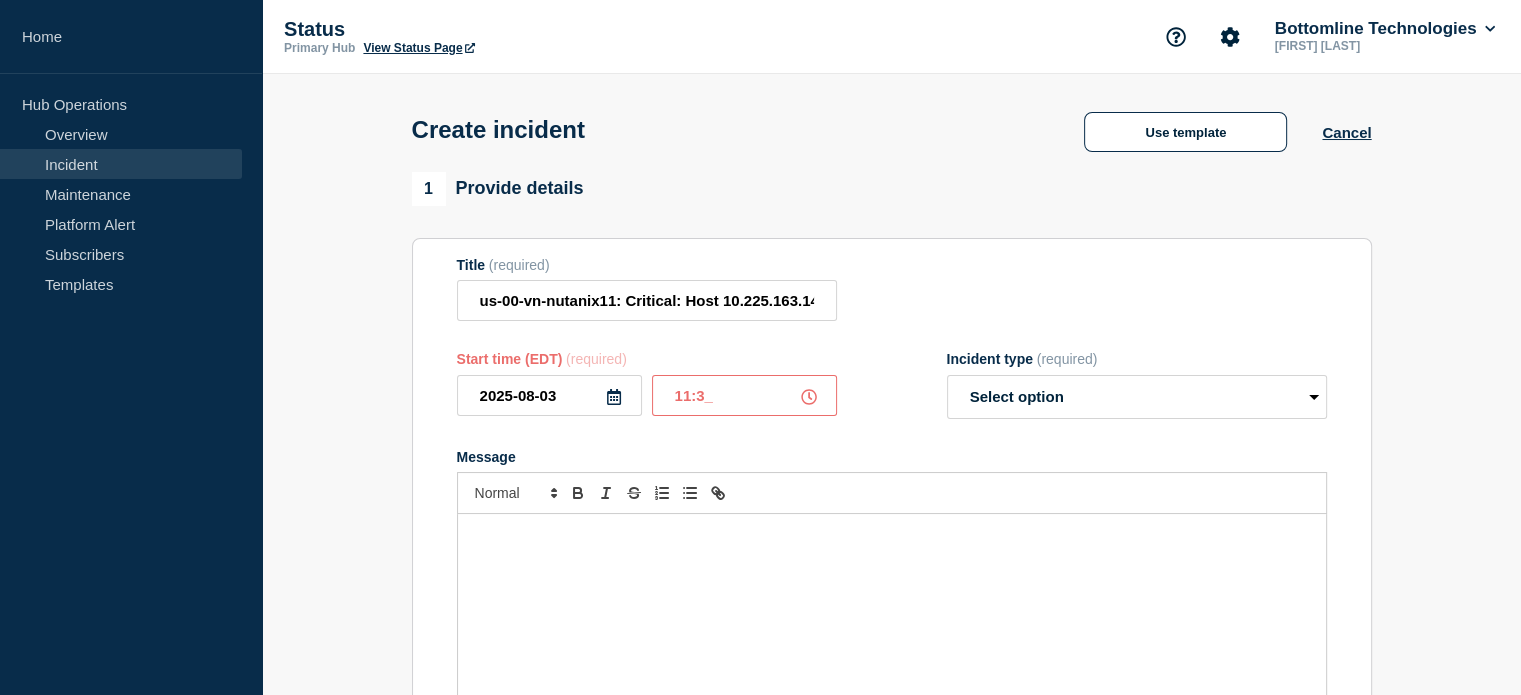 type on "11:30" 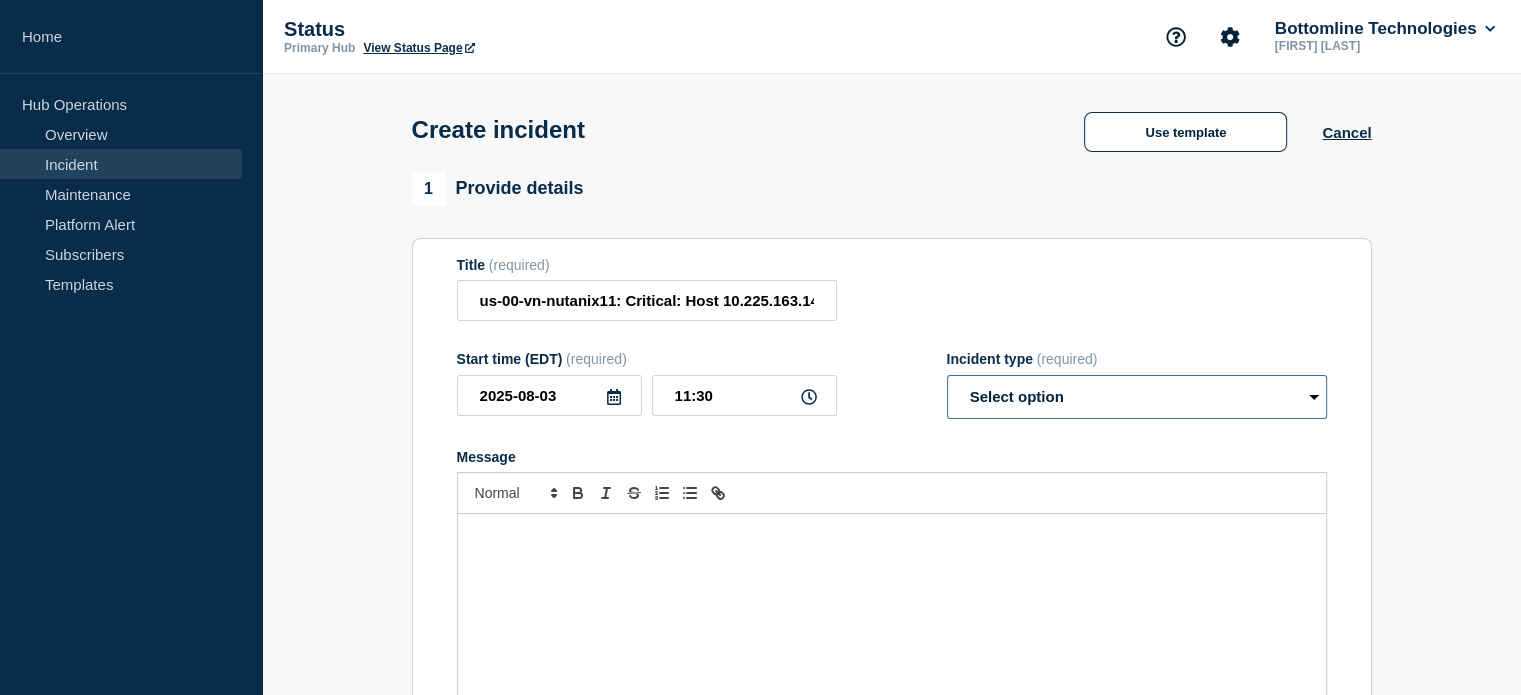 click on "Select option Investigating Identified Monitoring" at bounding box center (1137, 397) 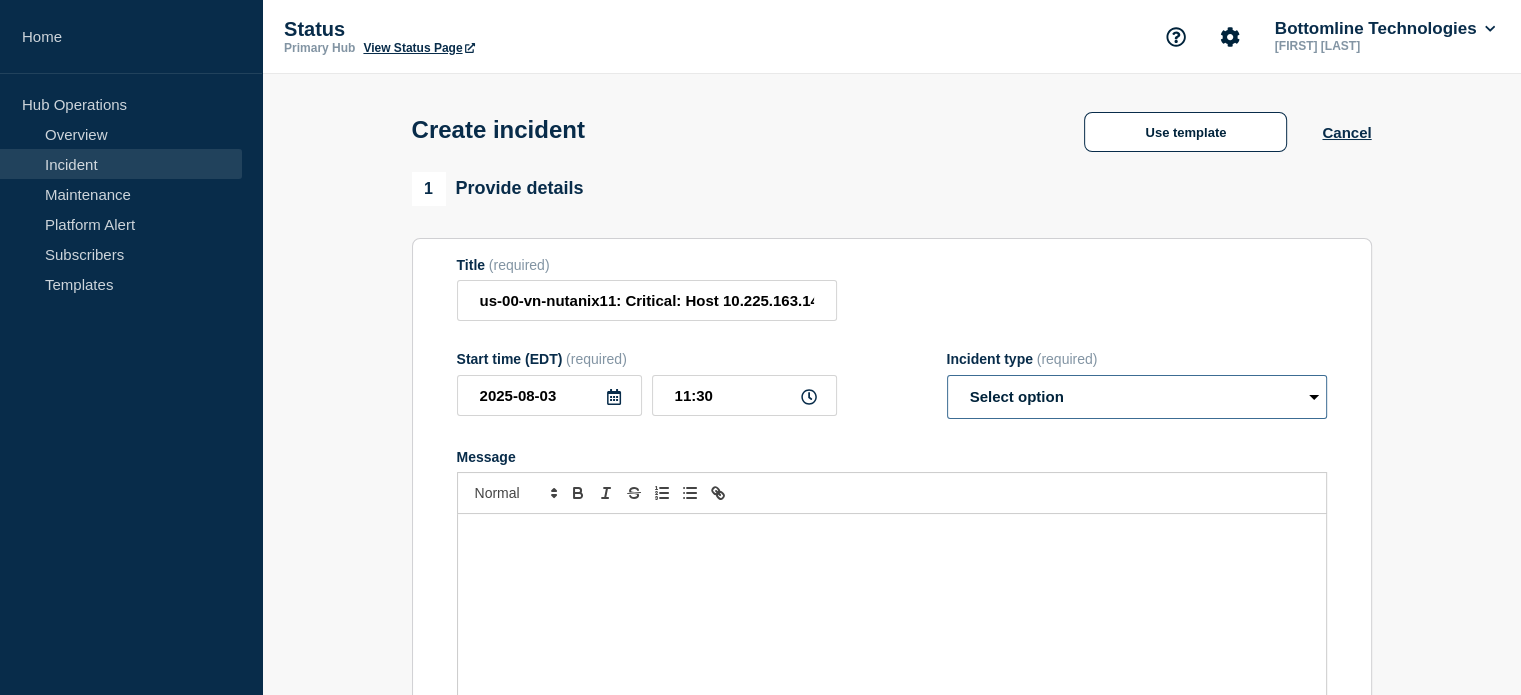 select on "investigating" 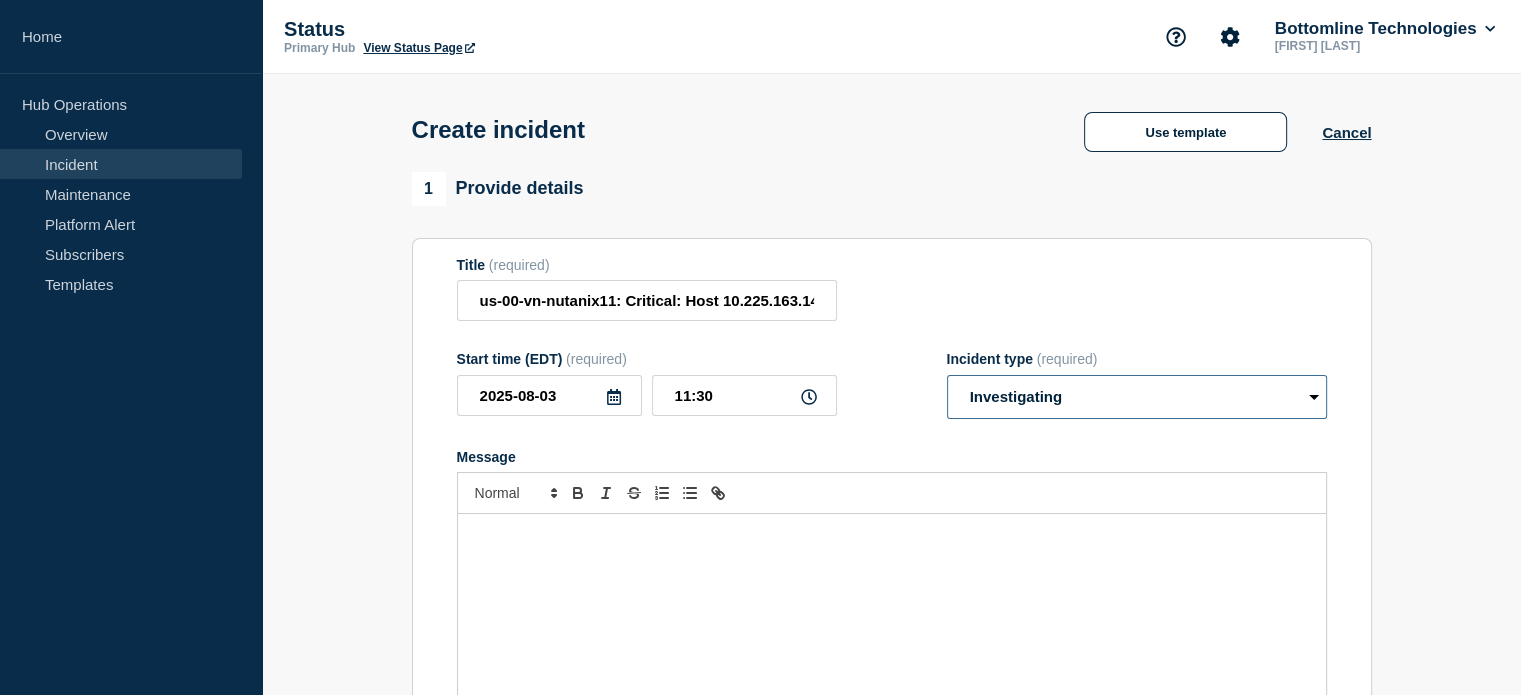 click on "Select option Investigating Identified Monitoring" at bounding box center (1137, 397) 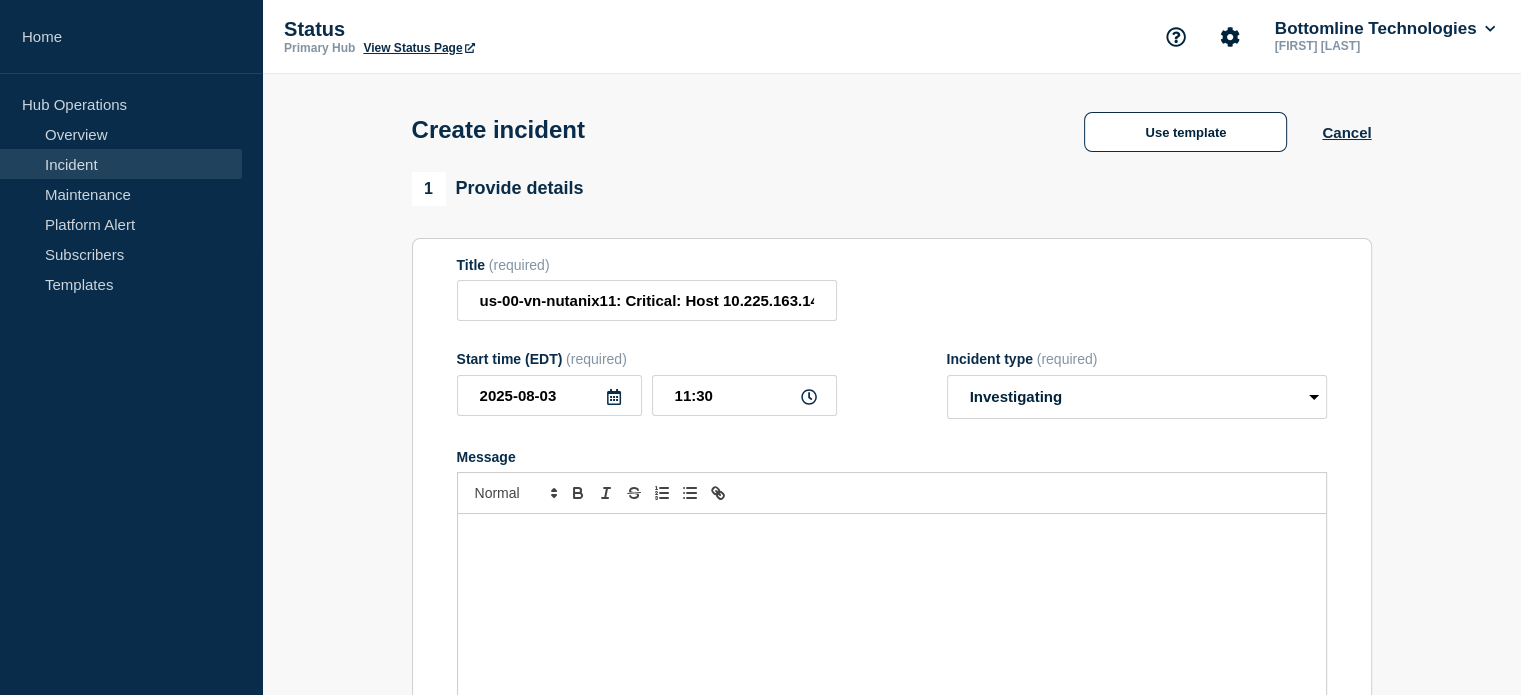 click at bounding box center (892, 634) 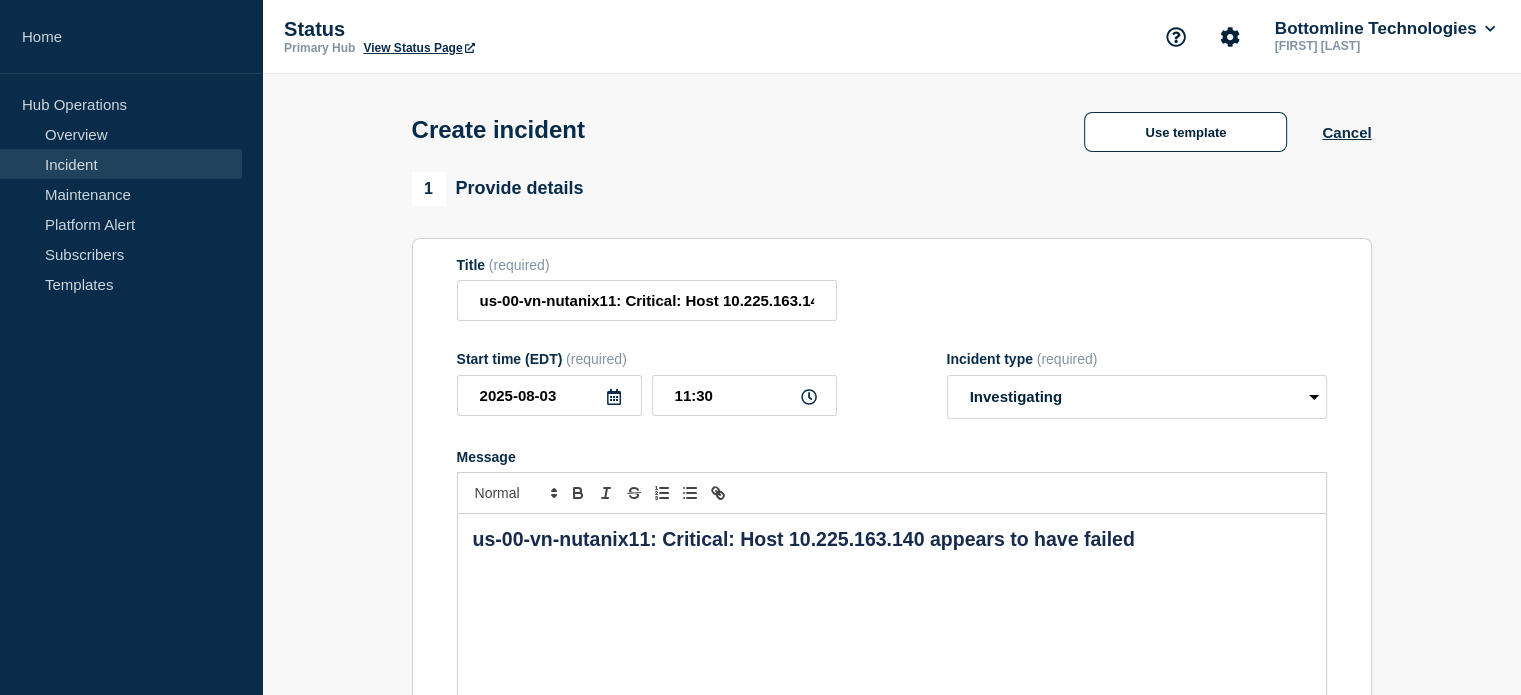 click on "us-00-vn-nutanix11: Critical: Host 10.225.163.140 appears to have failed" at bounding box center (804, 539) 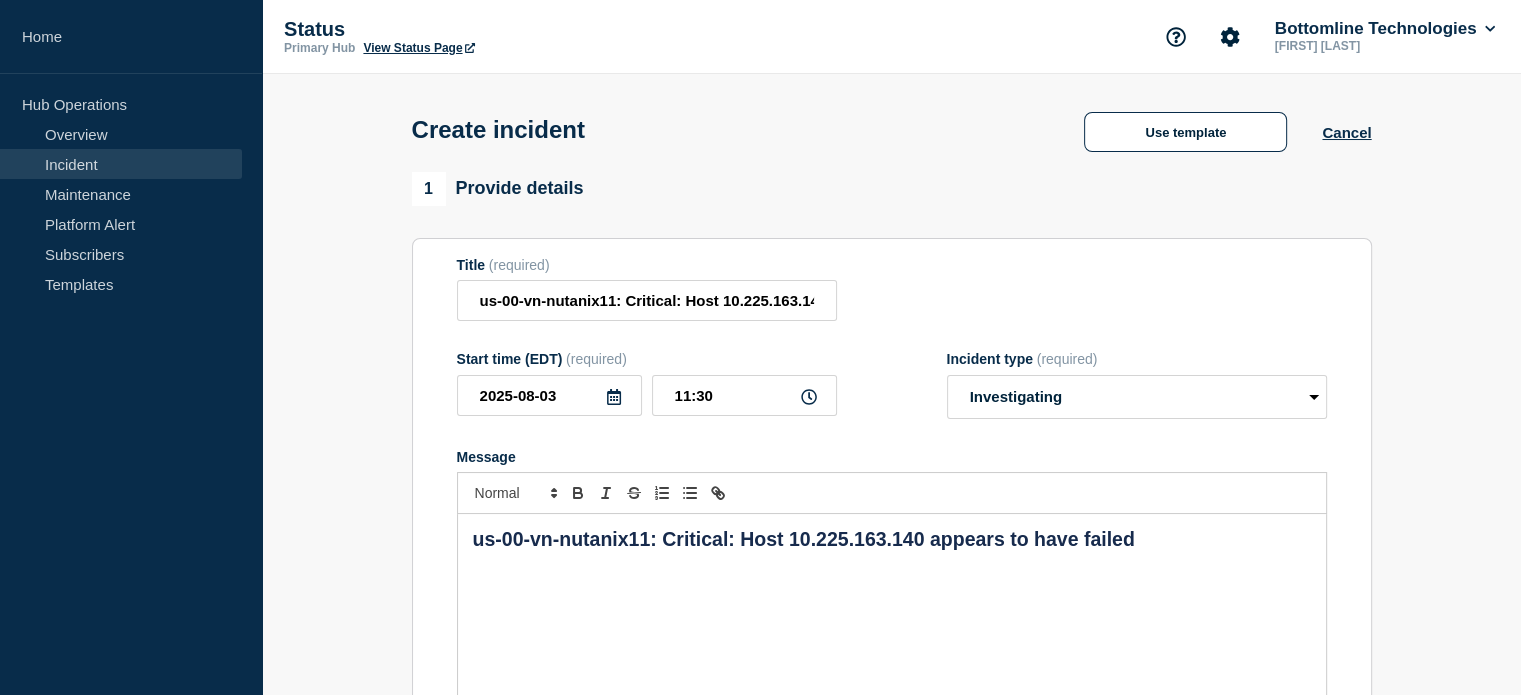 type 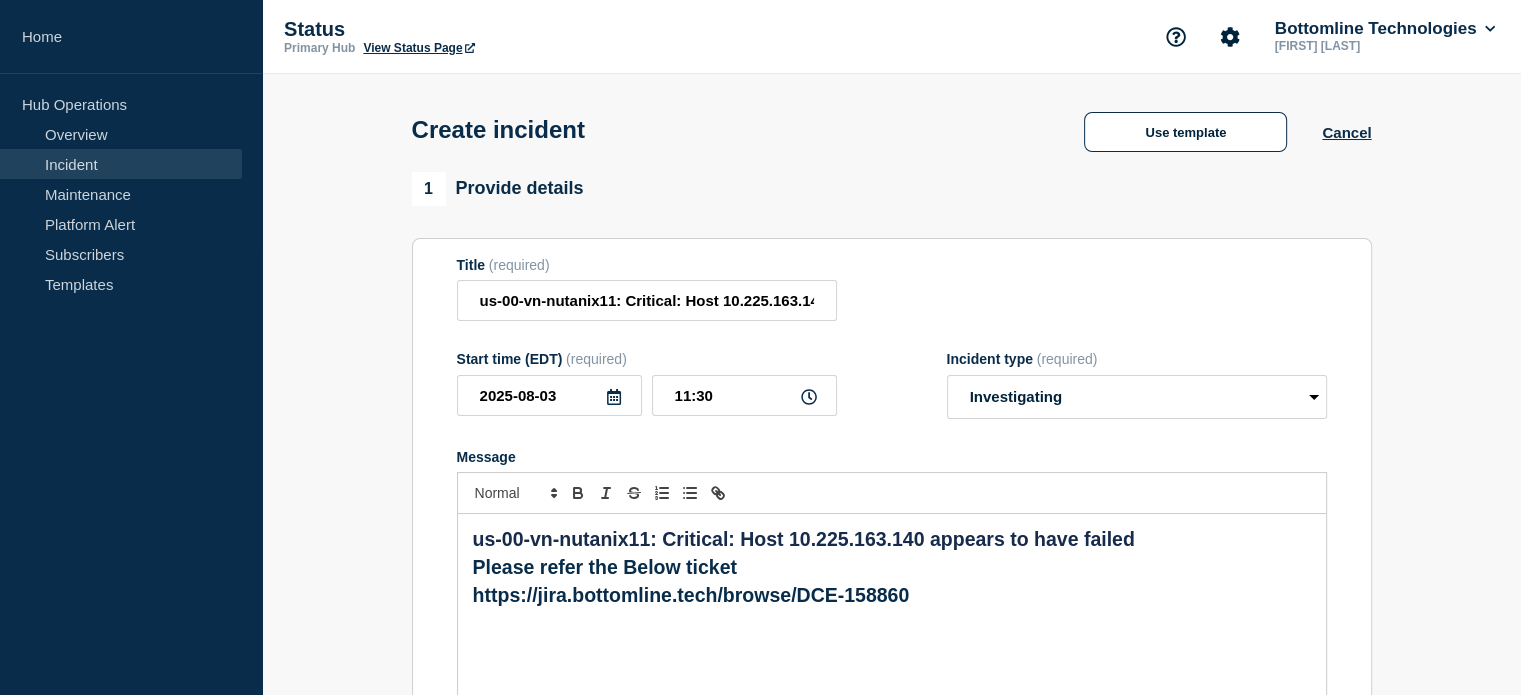 drag, startPoint x: 793, startPoint y: 606, endPoint x: 558, endPoint y: 601, distance: 235.05319 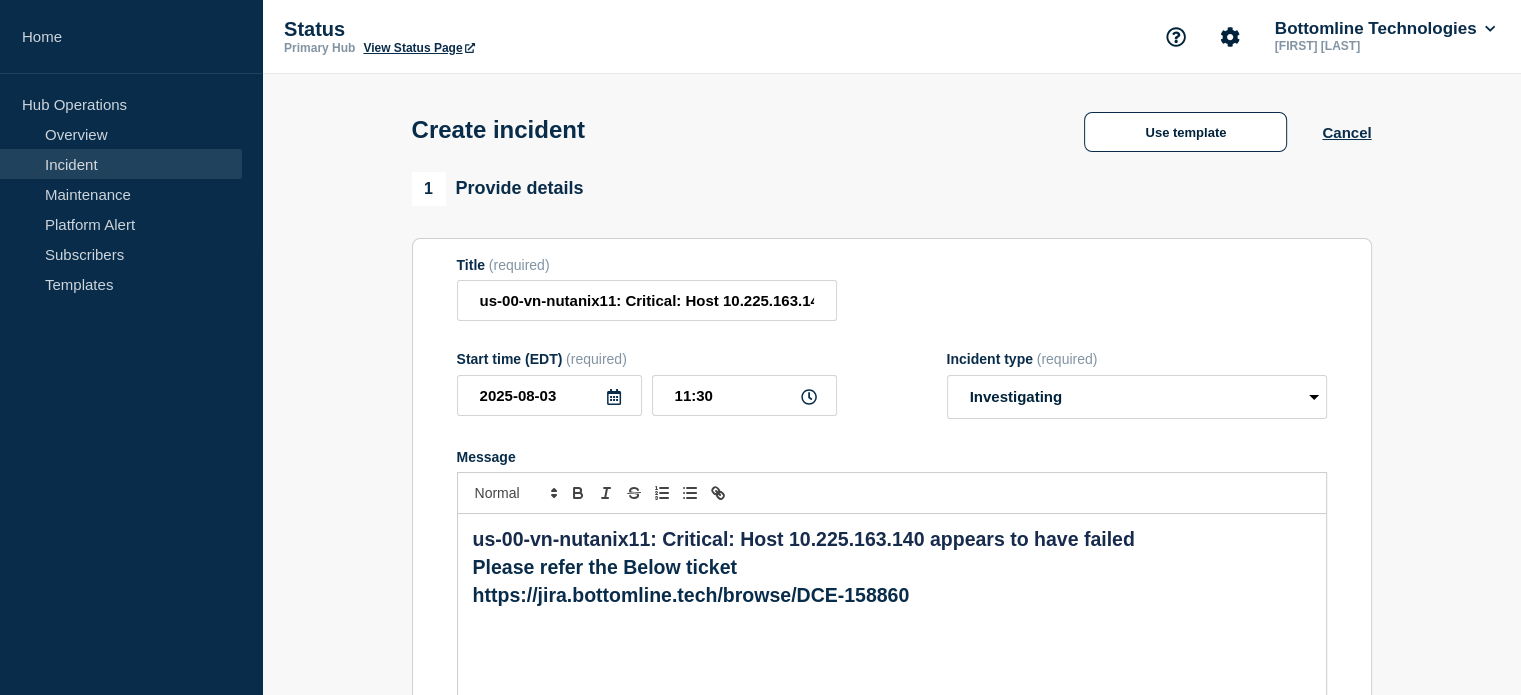 drag, startPoint x: 793, startPoint y: 607, endPoint x: 496, endPoint y: 610, distance: 297.01514 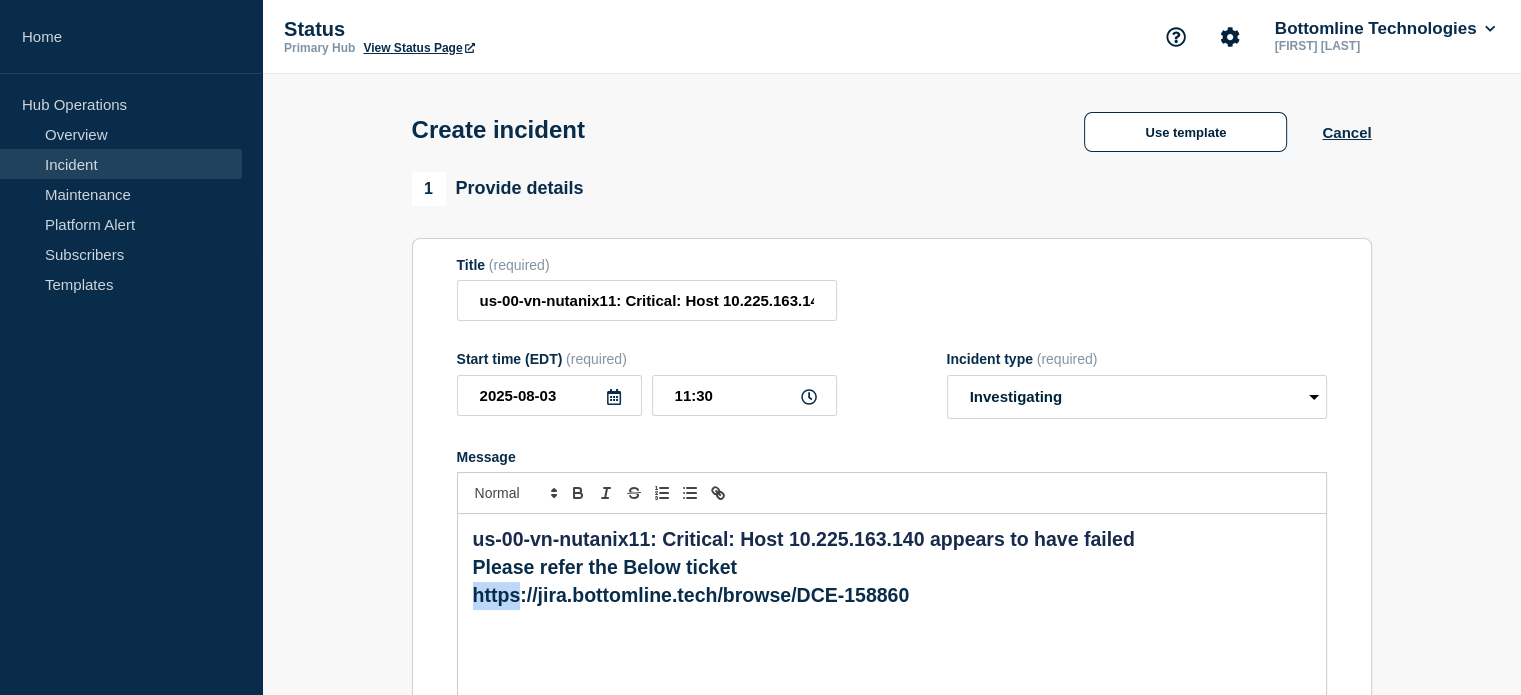 click on "https://jira.bottomline.tech/browse/DCE-158860" at bounding box center [892, 596] 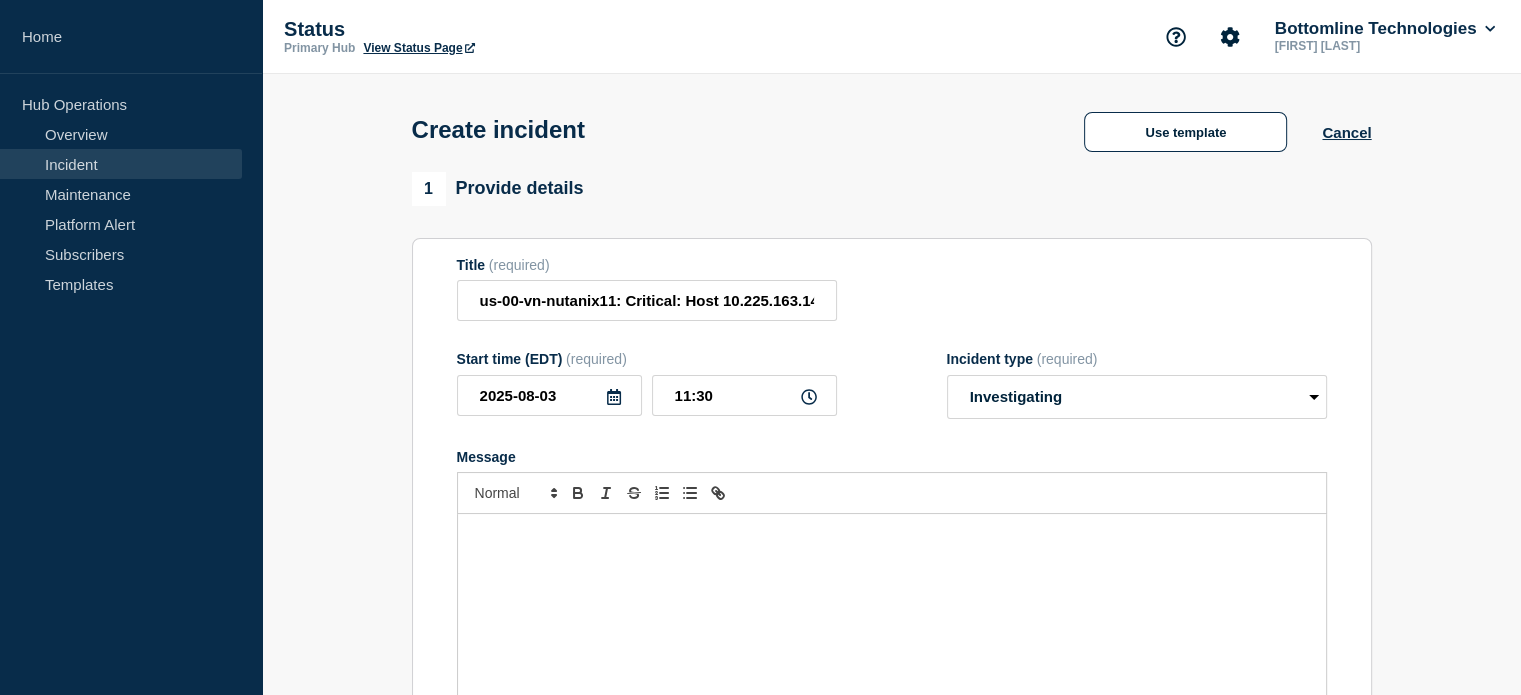 click at bounding box center [892, 634] 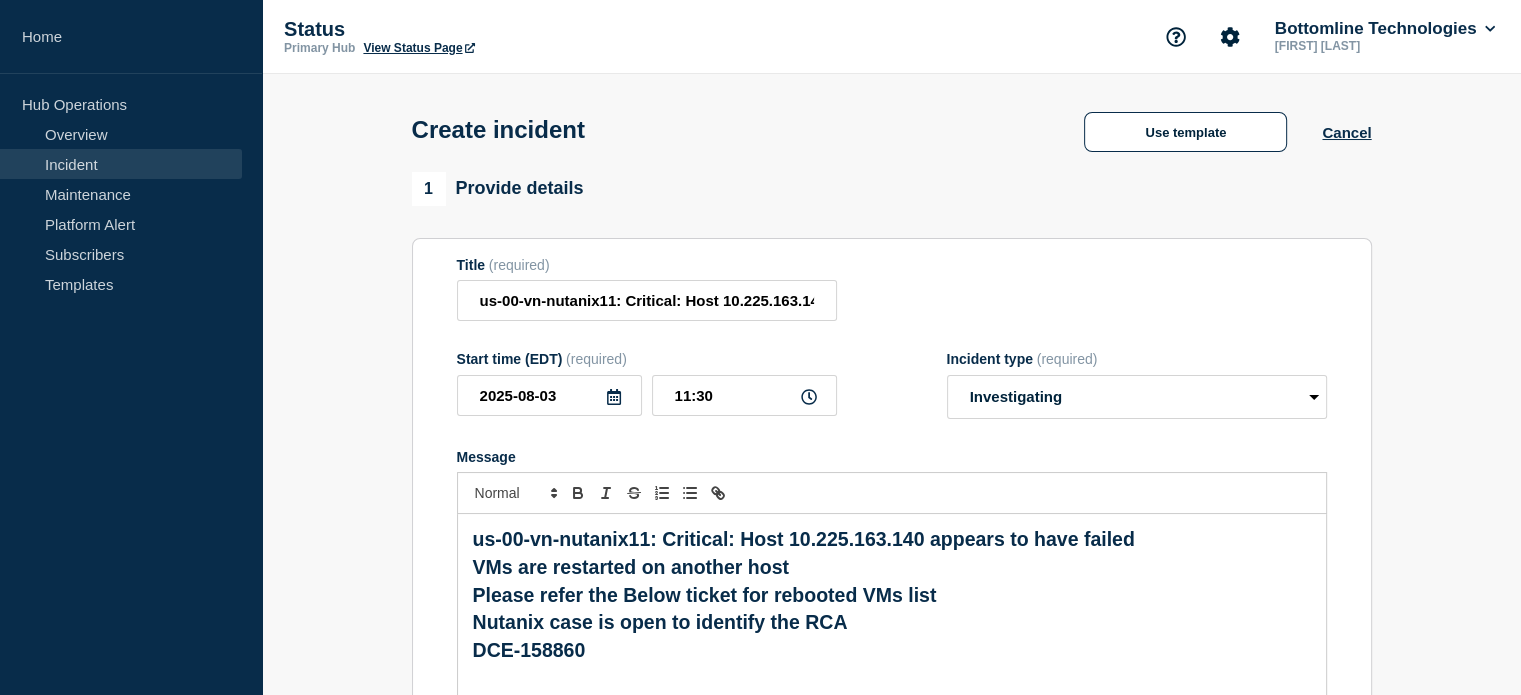 scroll, scrollTop: 66, scrollLeft: 0, axis: vertical 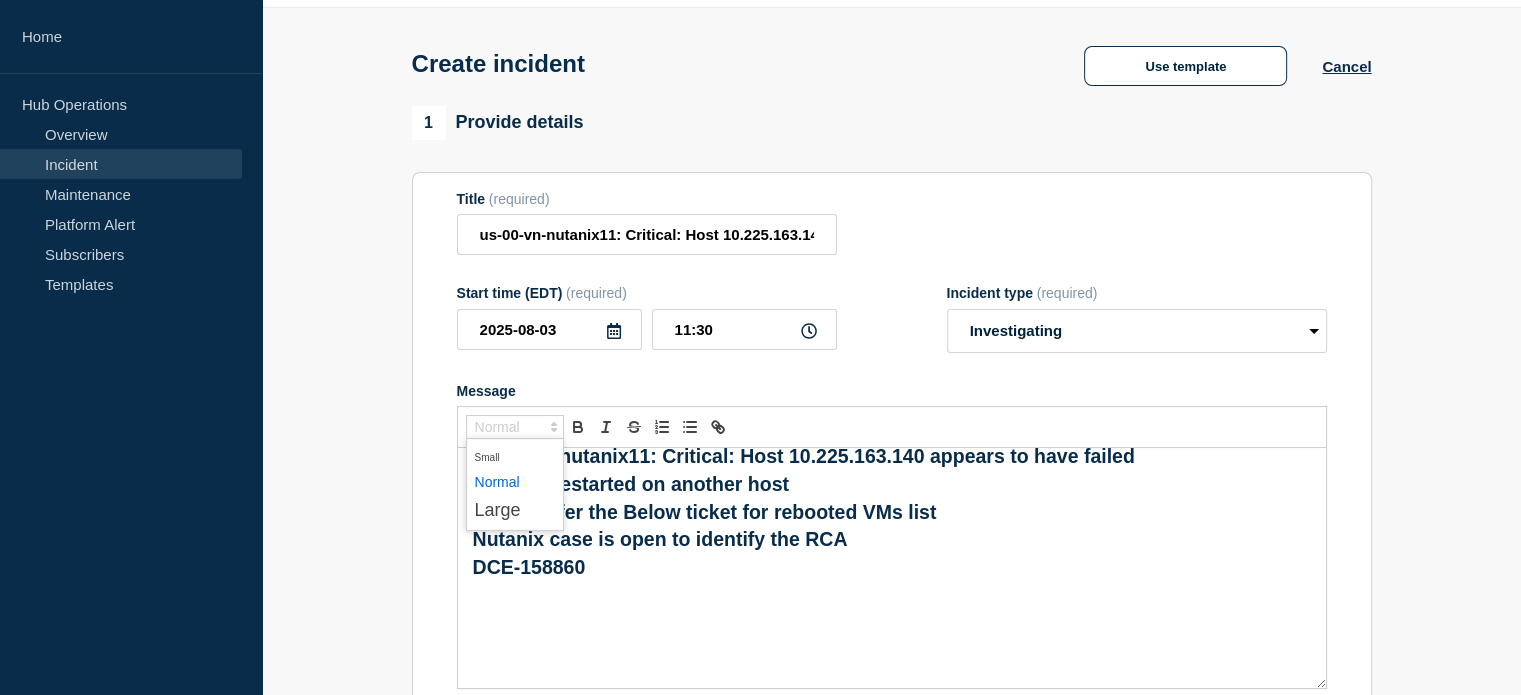 click at bounding box center [515, 427] 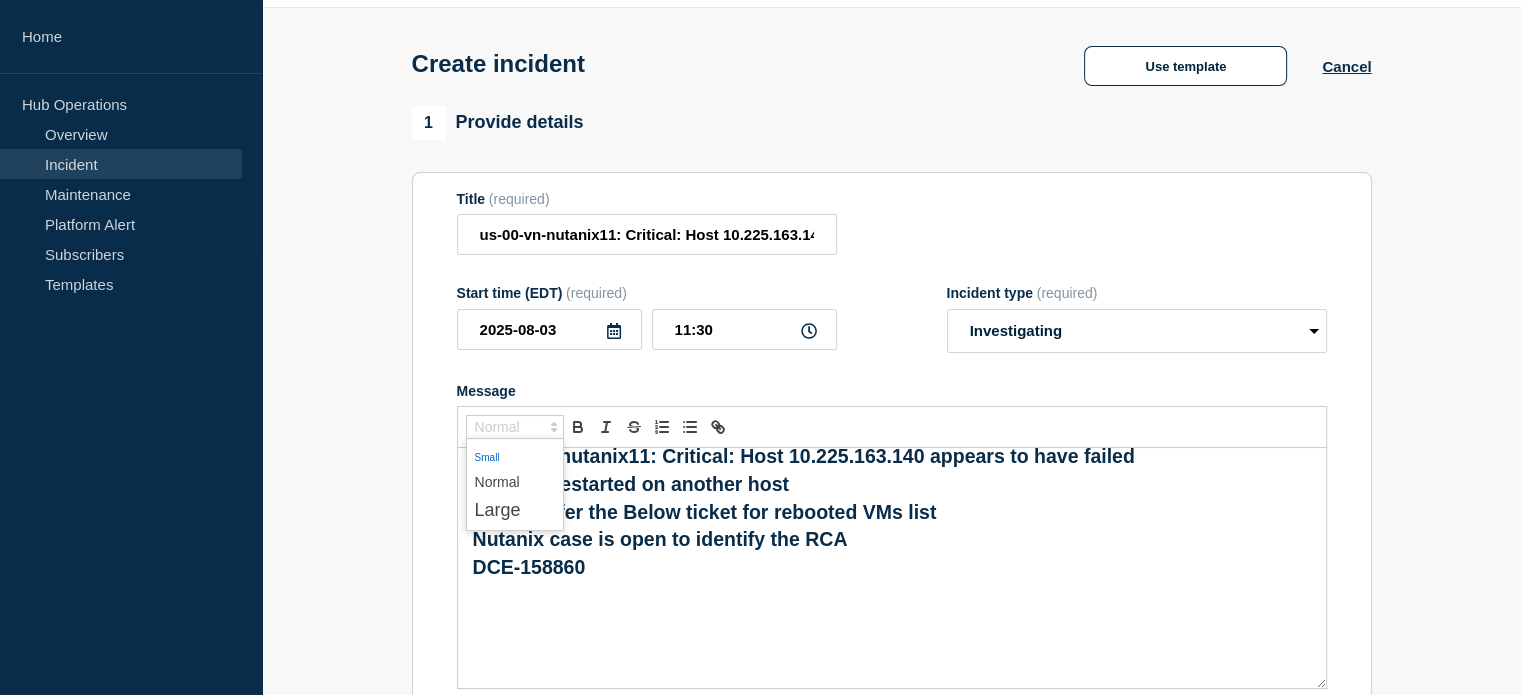 click at bounding box center (515, 456) 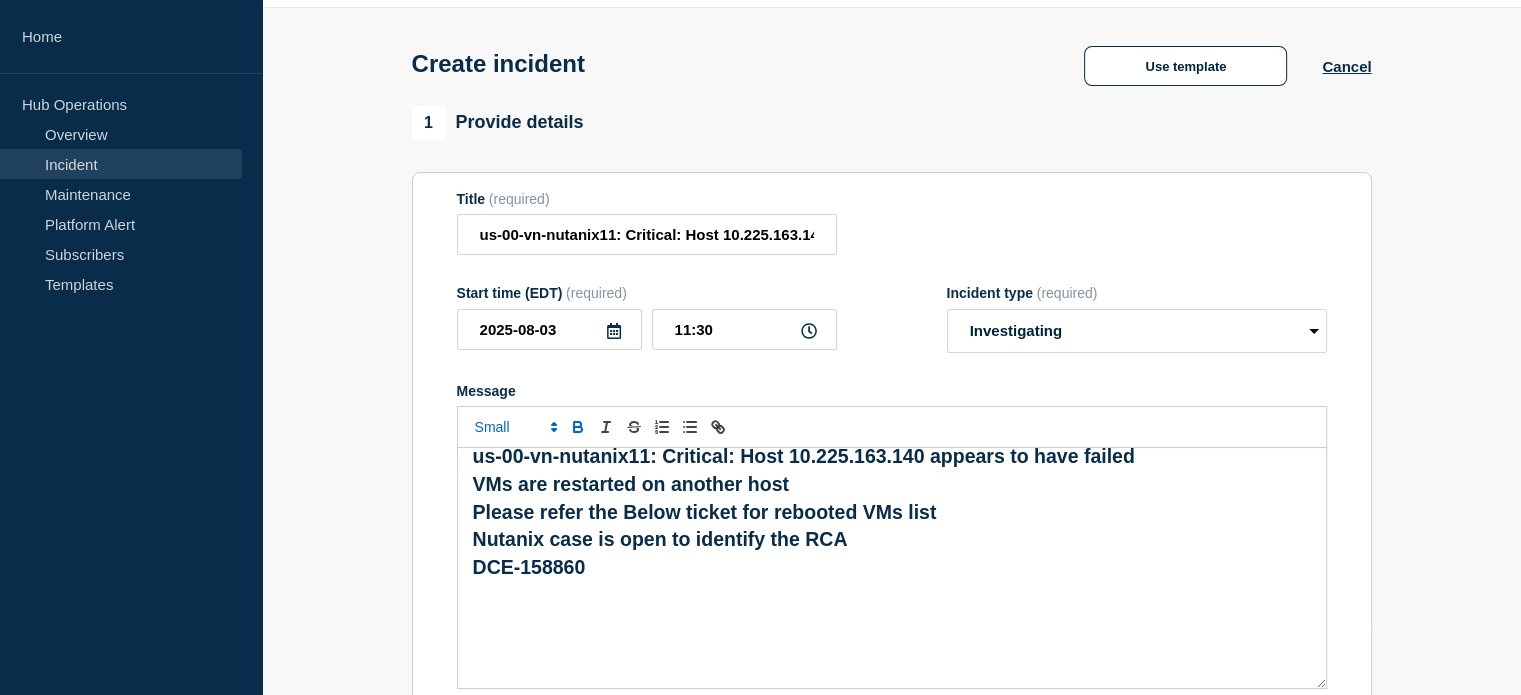 click 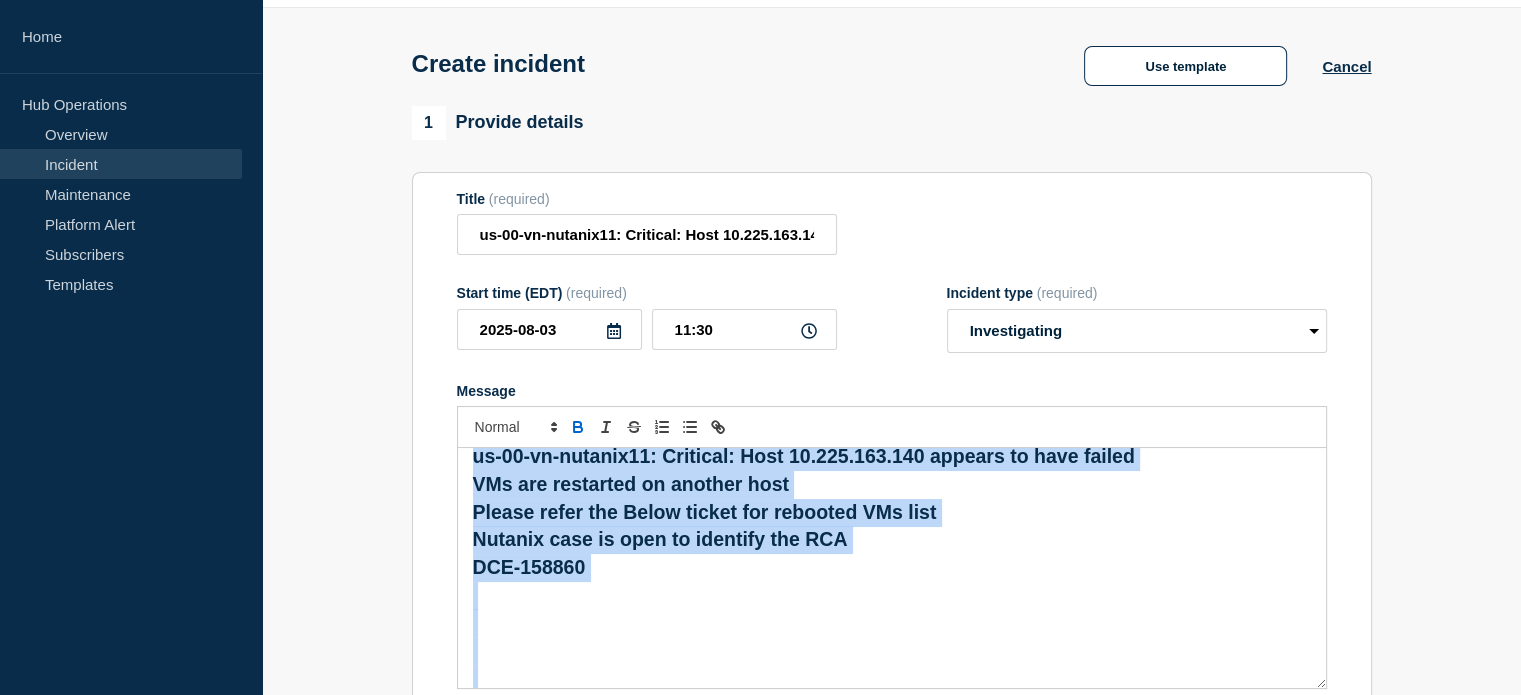 click 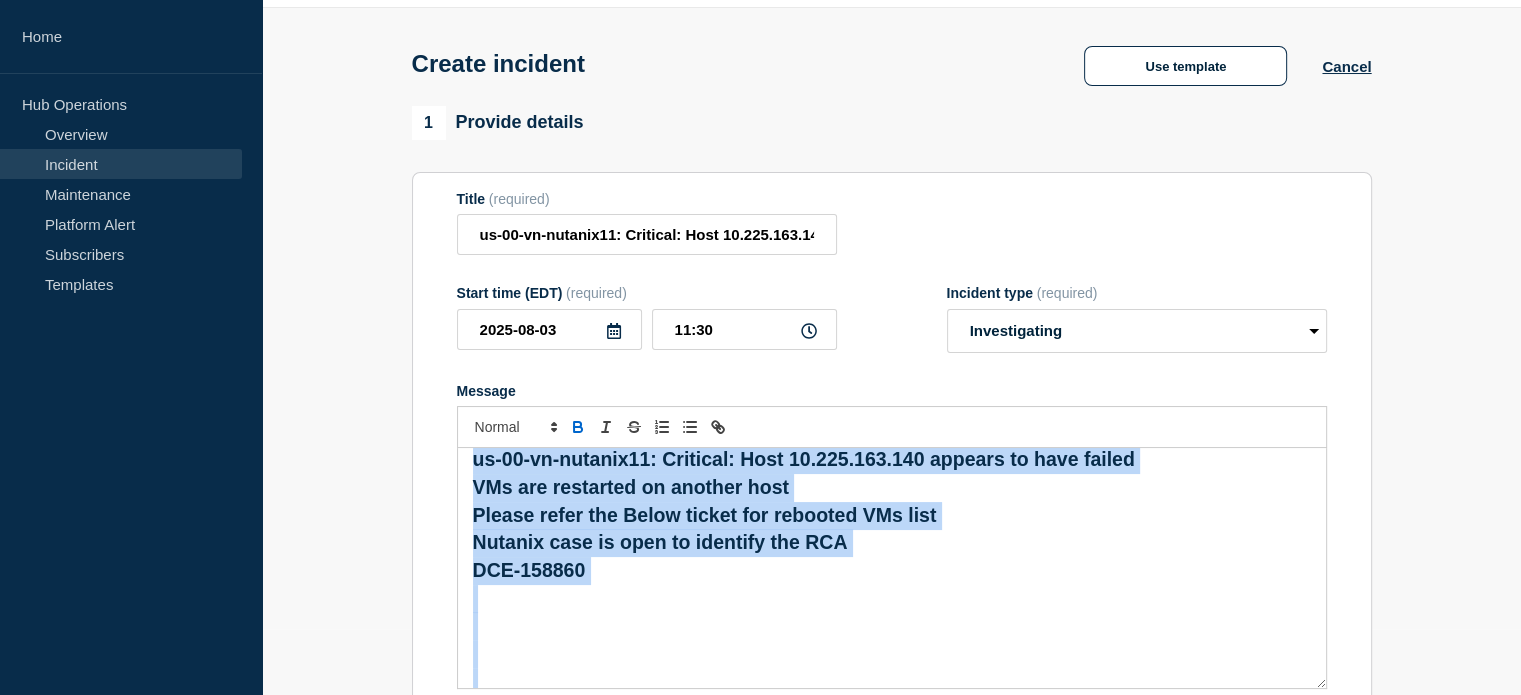 click 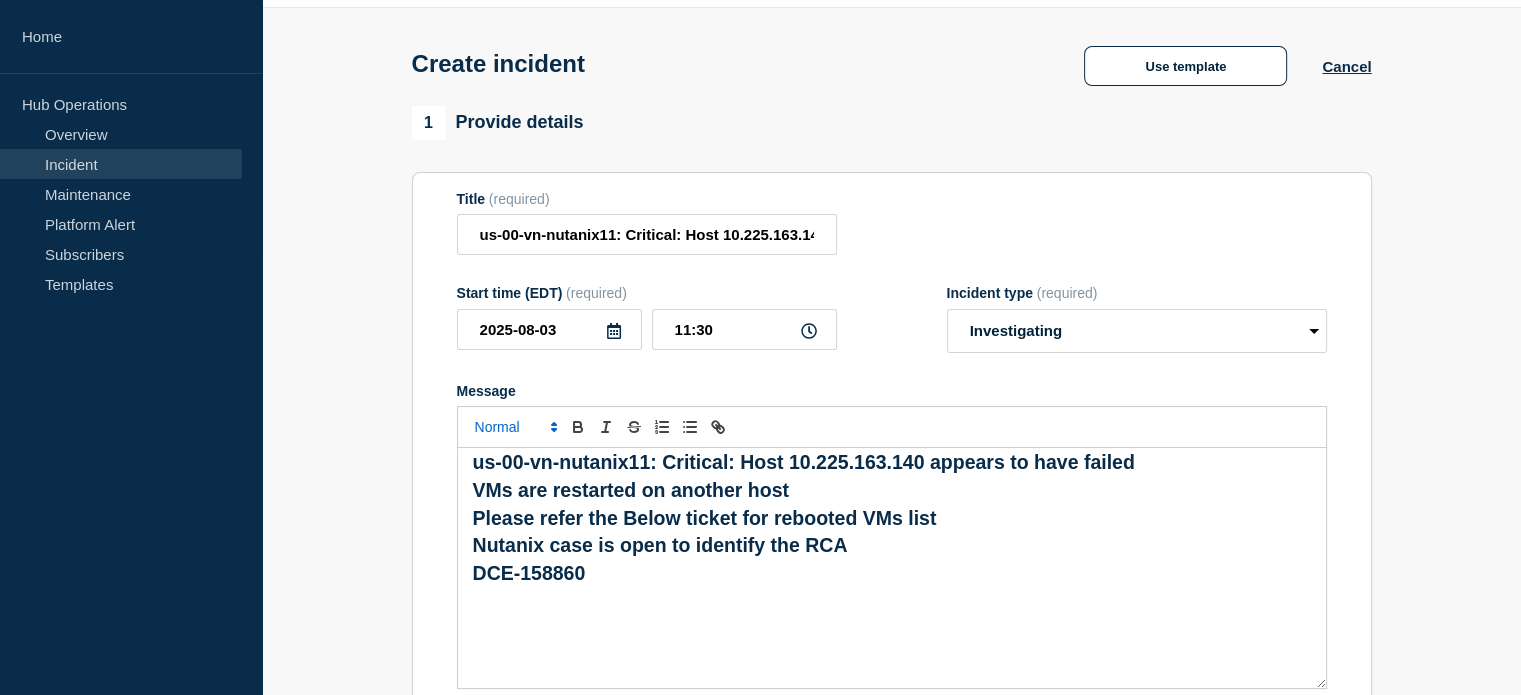 click 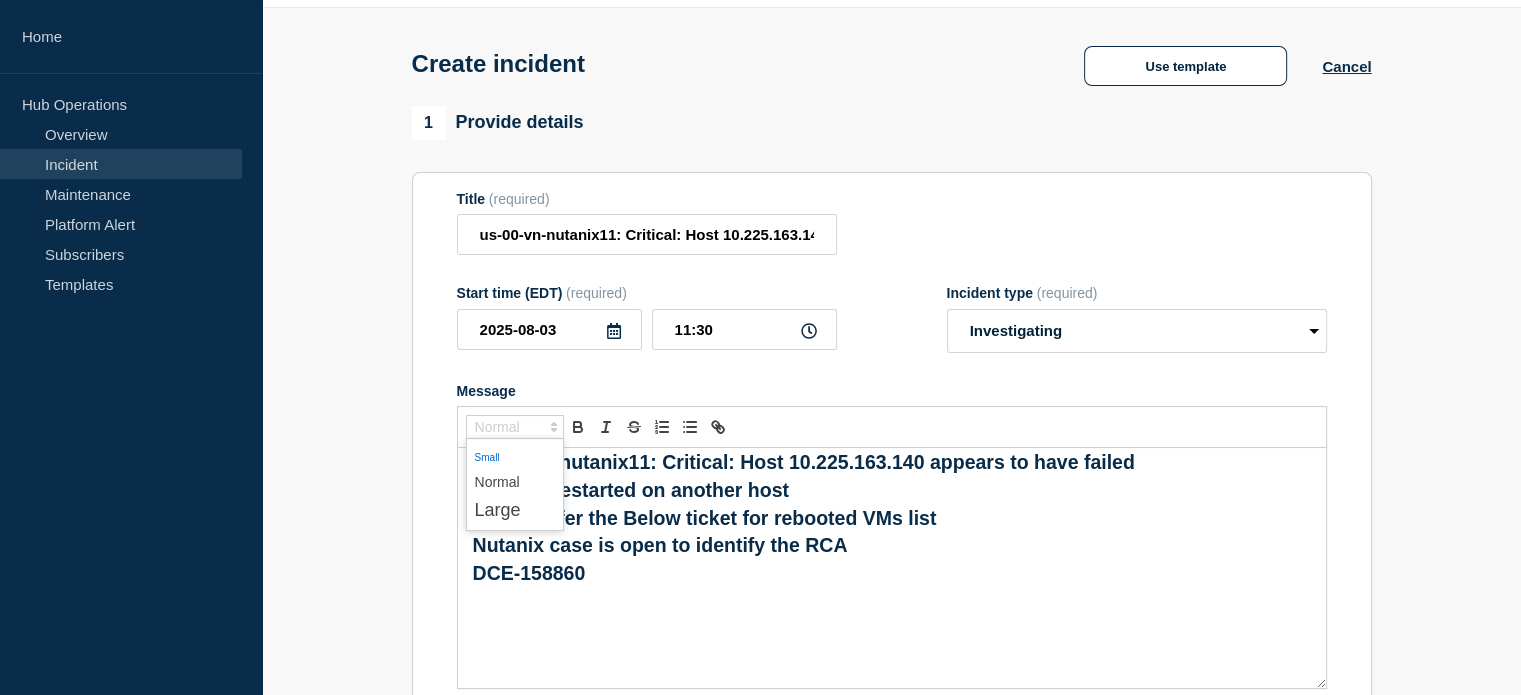click at bounding box center [515, 456] 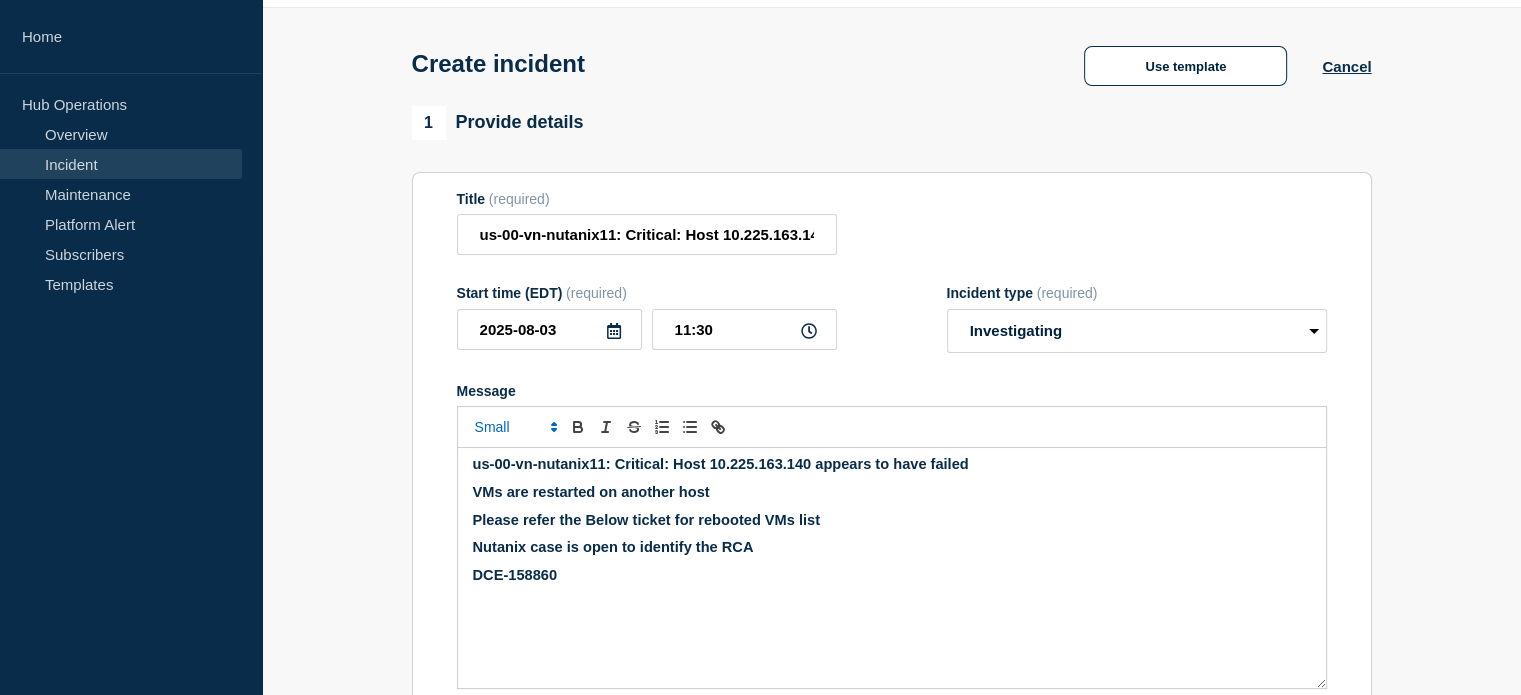 click at bounding box center (892, 629) 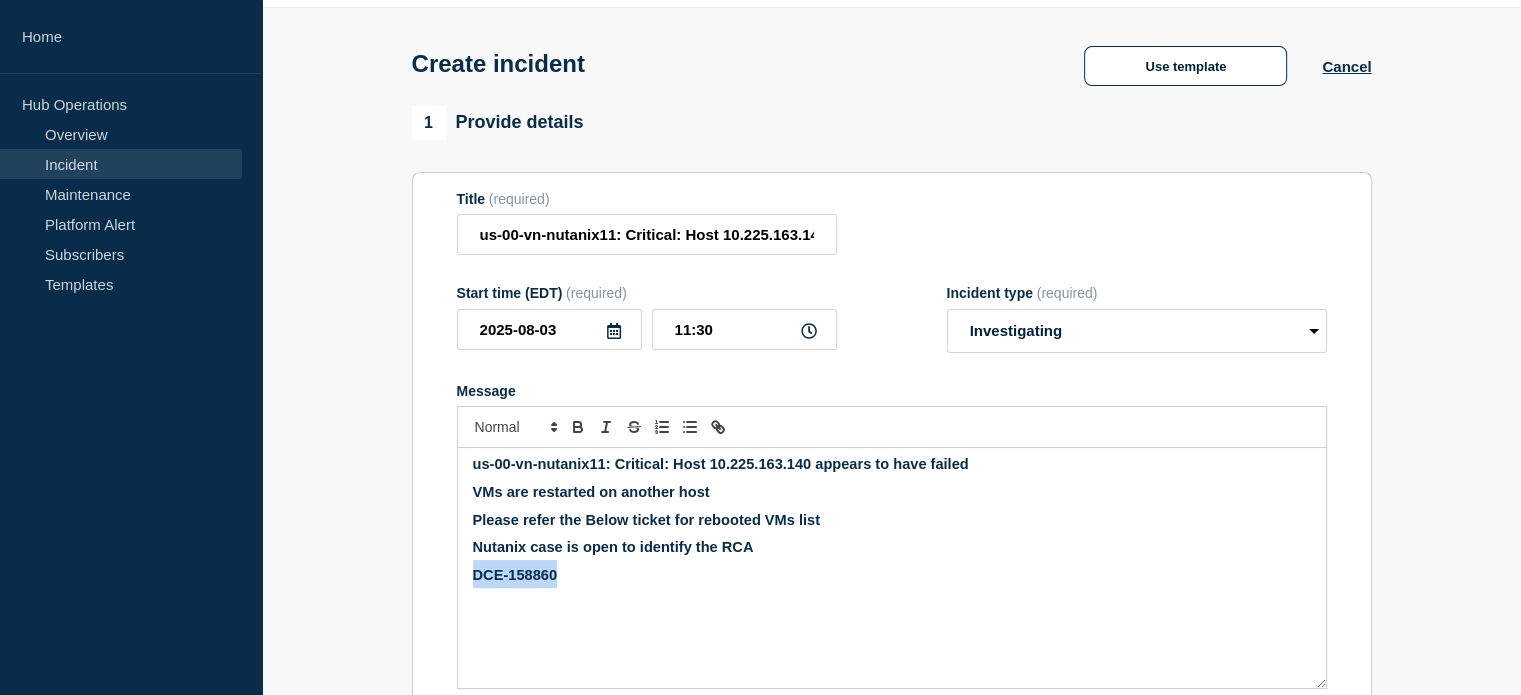 drag, startPoint x: 554, startPoint y: 576, endPoint x: 472, endPoint y: 575, distance: 82.006096 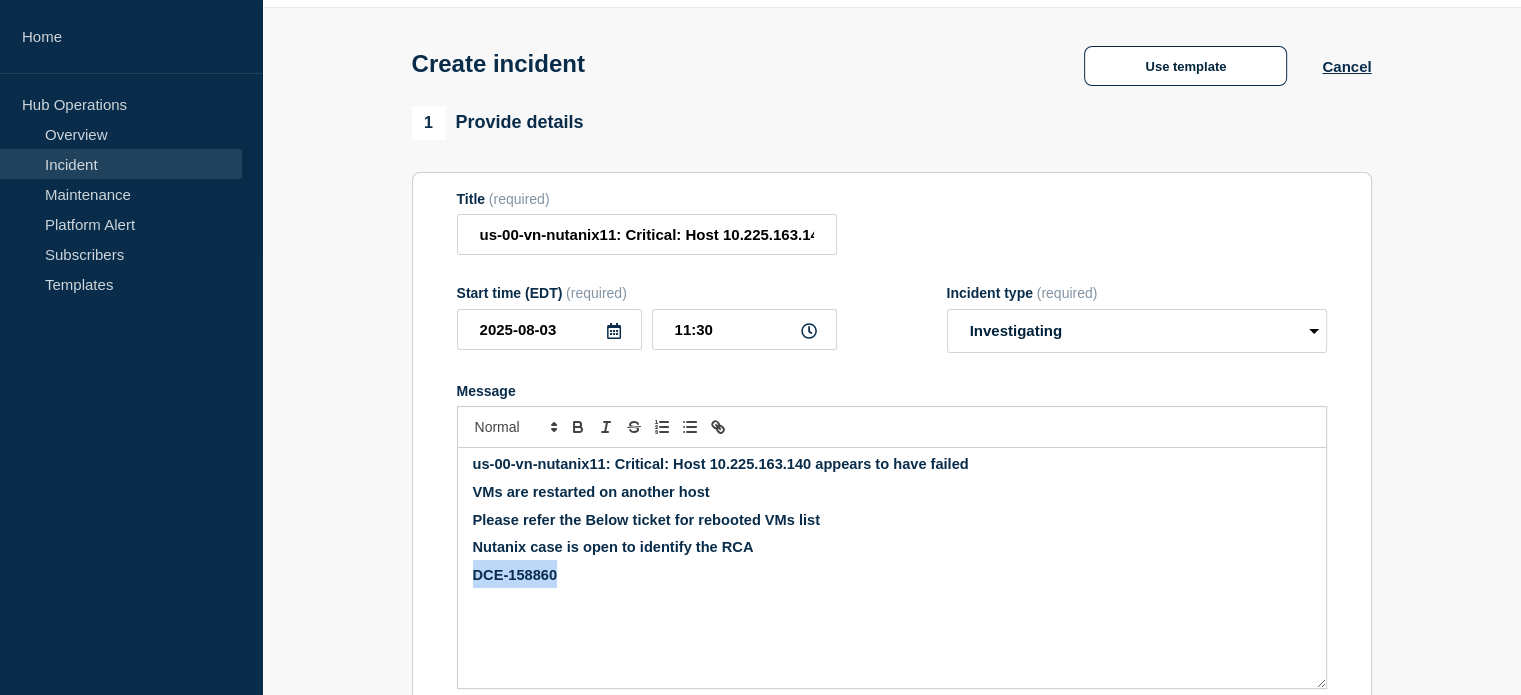 click on "DCE-158860" at bounding box center [515, 575] 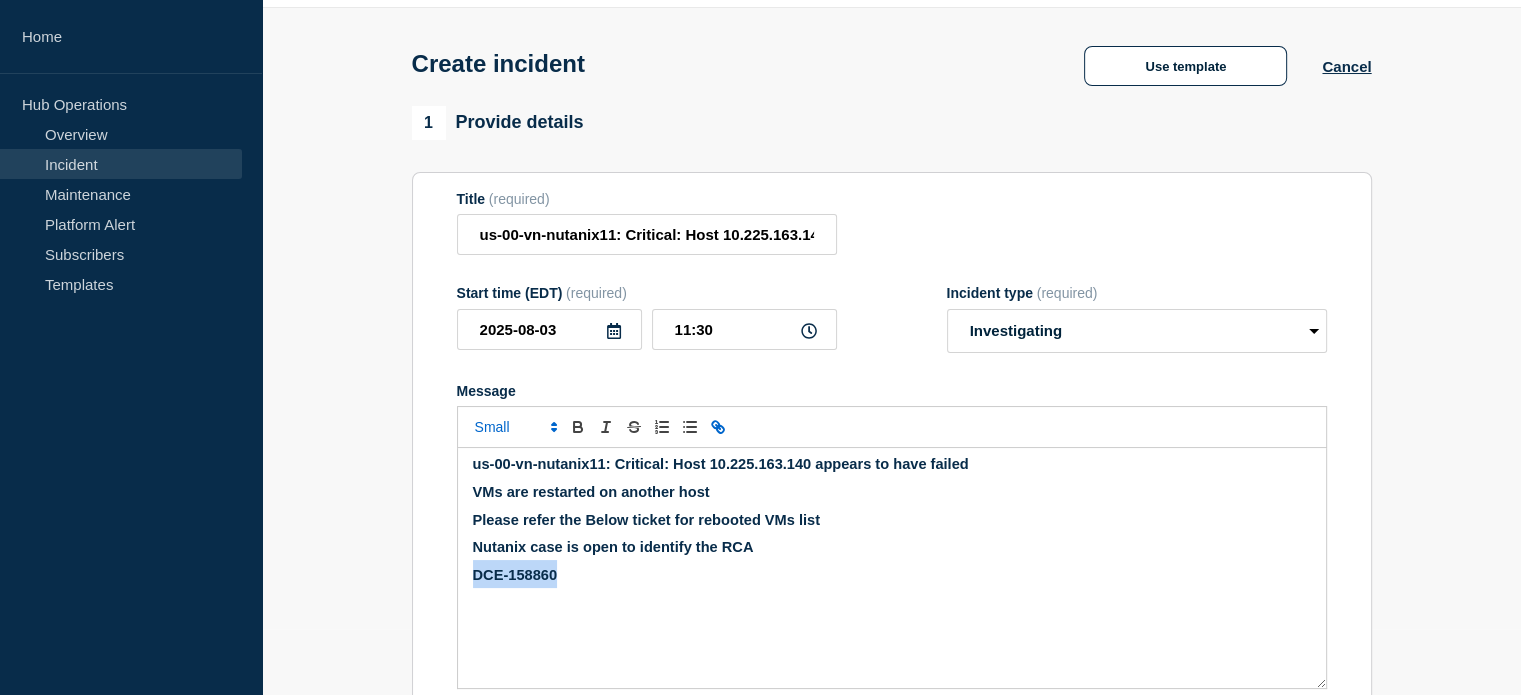 click 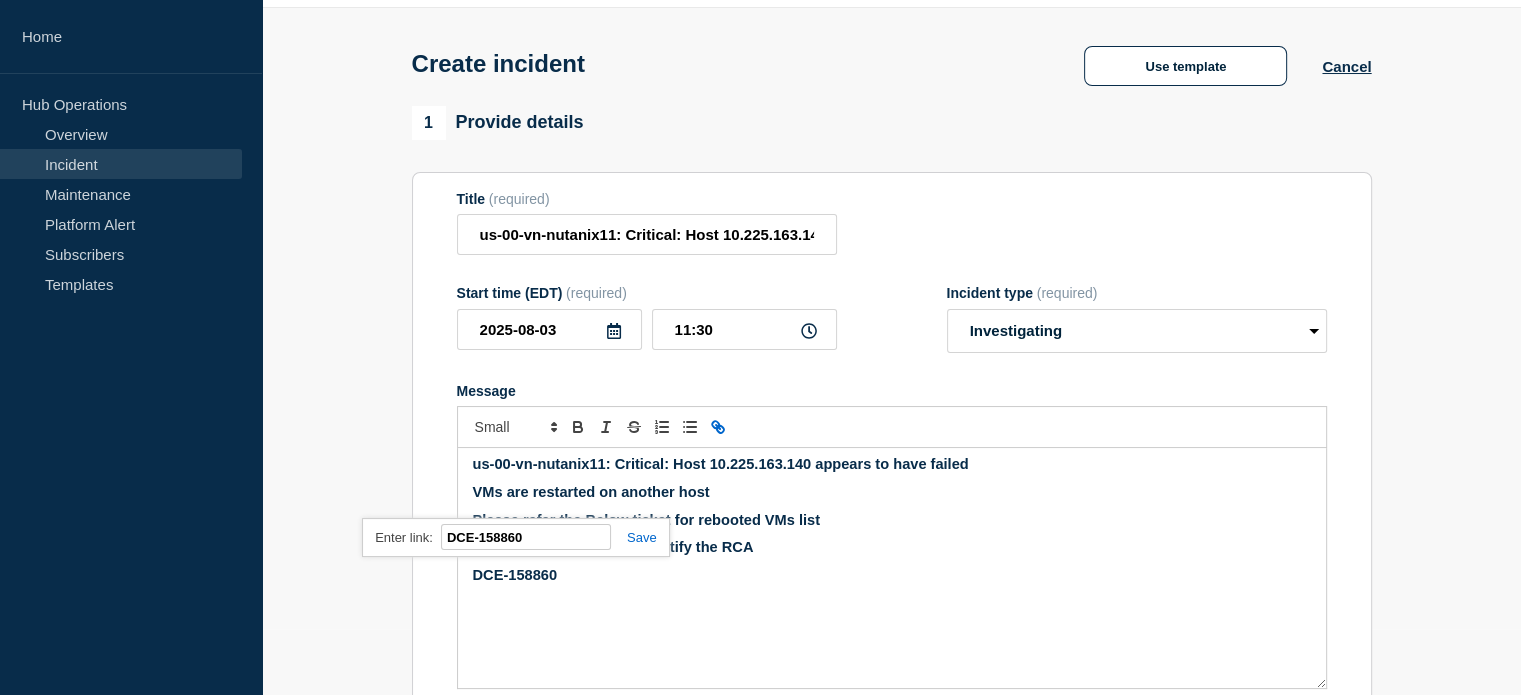 paste on "us-00-vn-nutanix11: Critical: Host 10.225.163.140 appears to have failed VMs are restarted on another host Please refer the Below ticket for rebooted VMs list Nutanix case is open to identify the RCA" 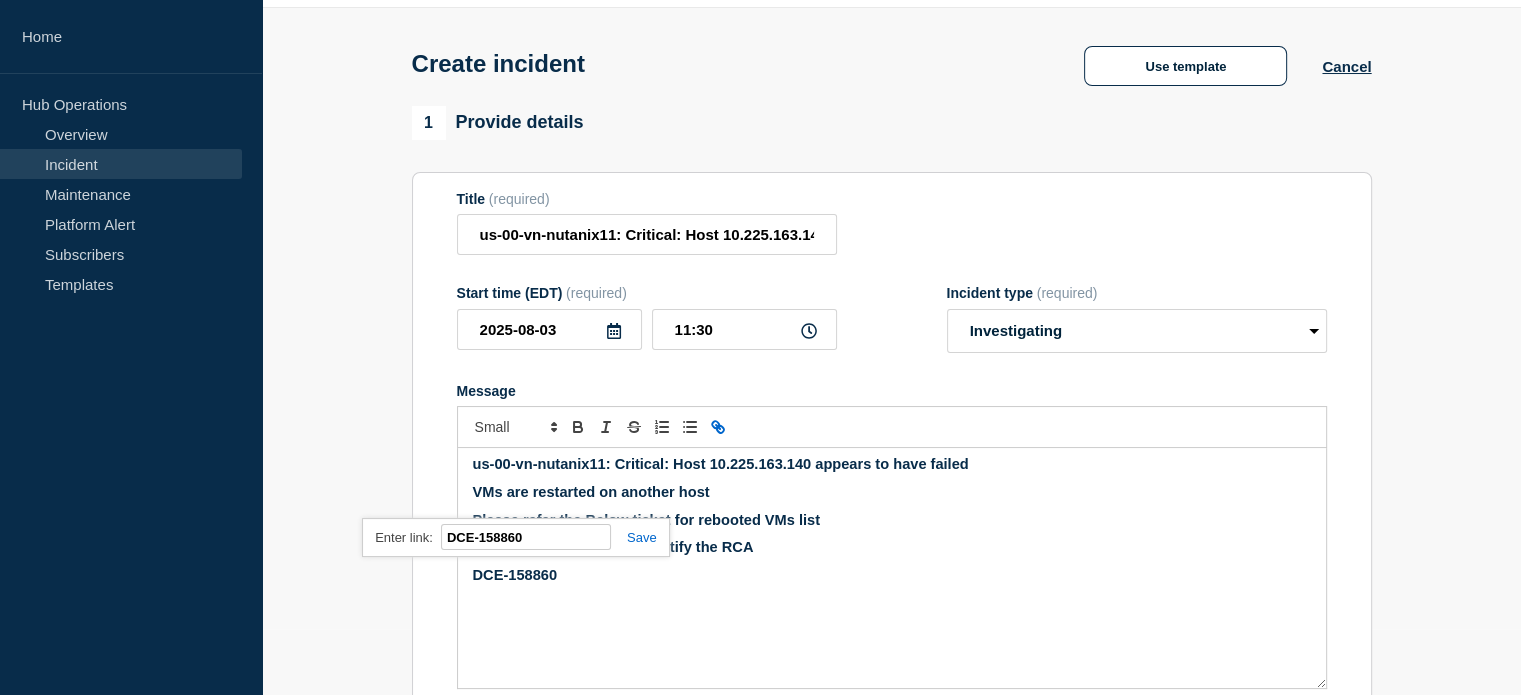 type on "us-00-vn-nutanix11: Critical: Host [IP_ADDRESS] appears to have failed VMs are restarted on another host Please refer the Below ticket for rebooted VMs list Nutanix case is open to identify the RCA DCE-158860" 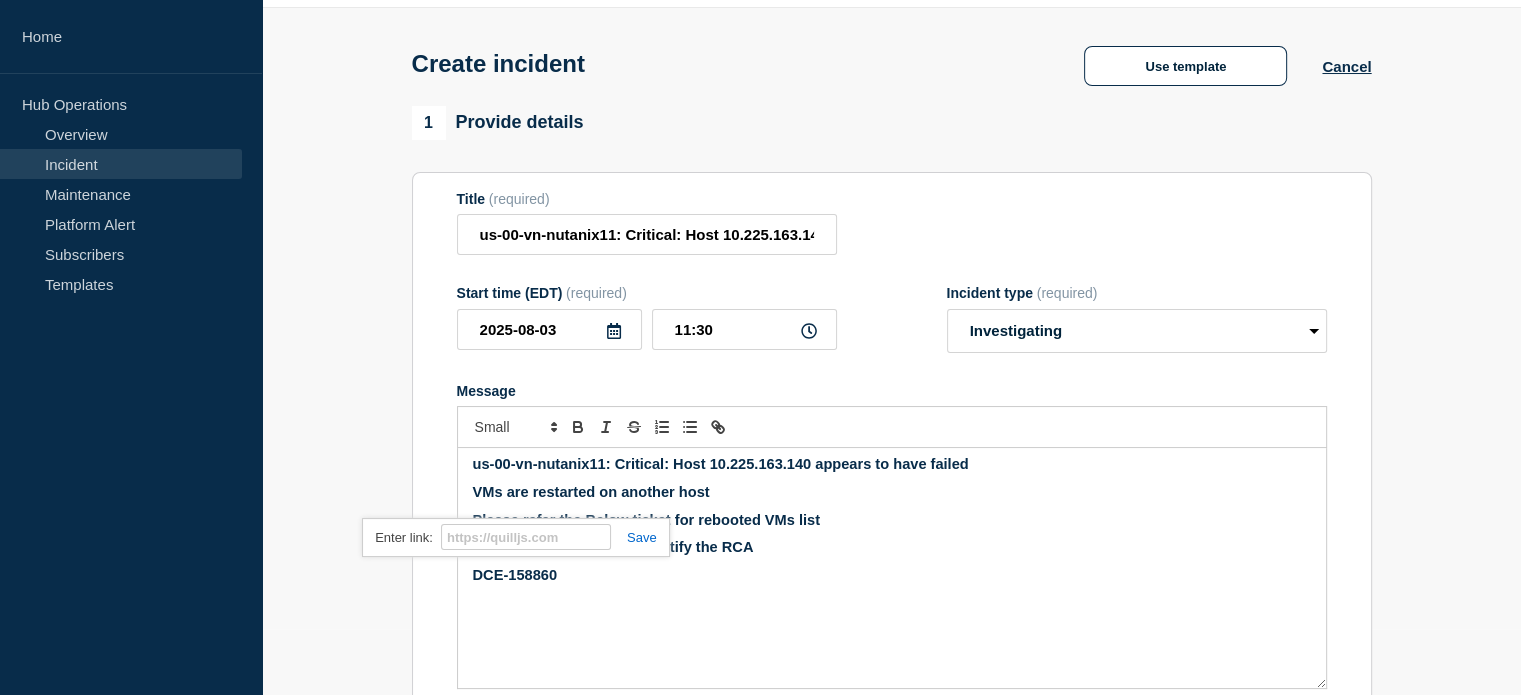 scroll, scrollTop: 0, scrollLeft: 0, axis: both 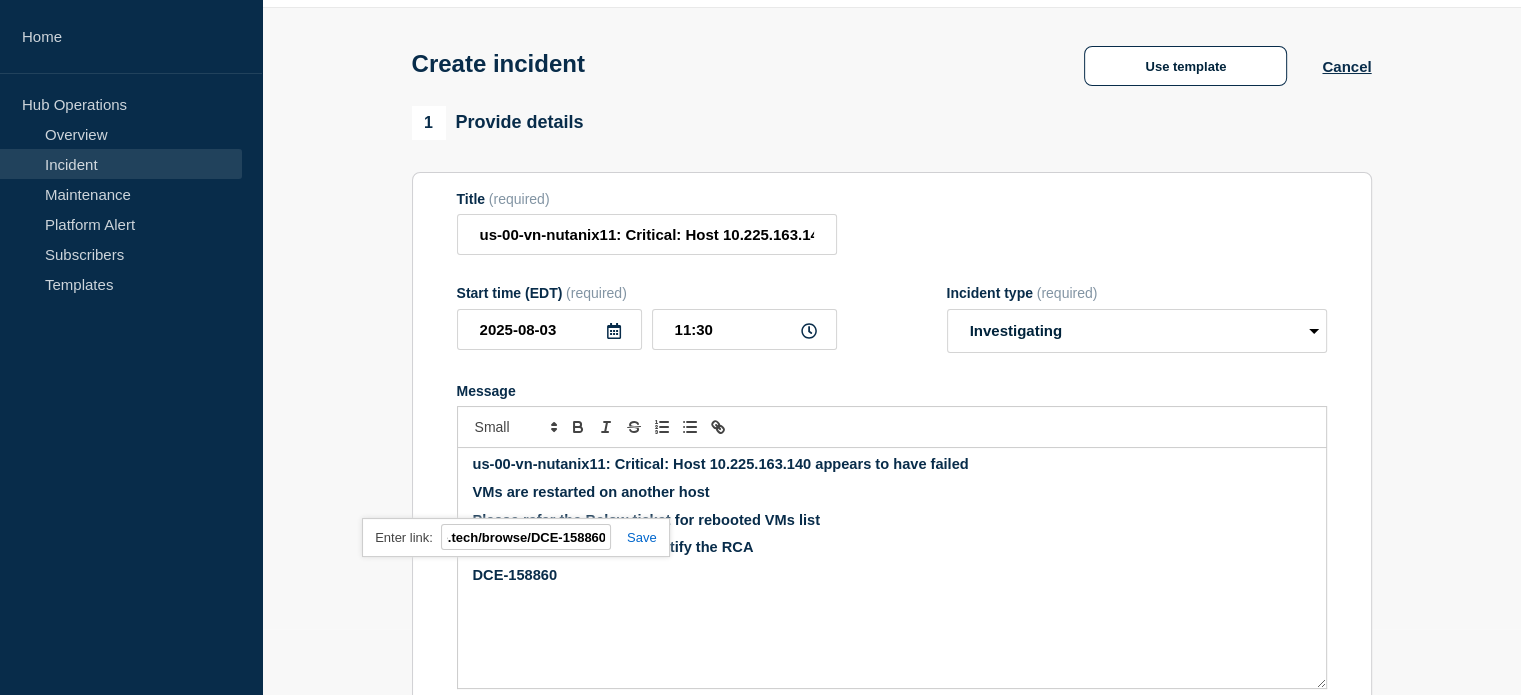 type on "https://jira.bottomline.tech/browse/DCE-158860" 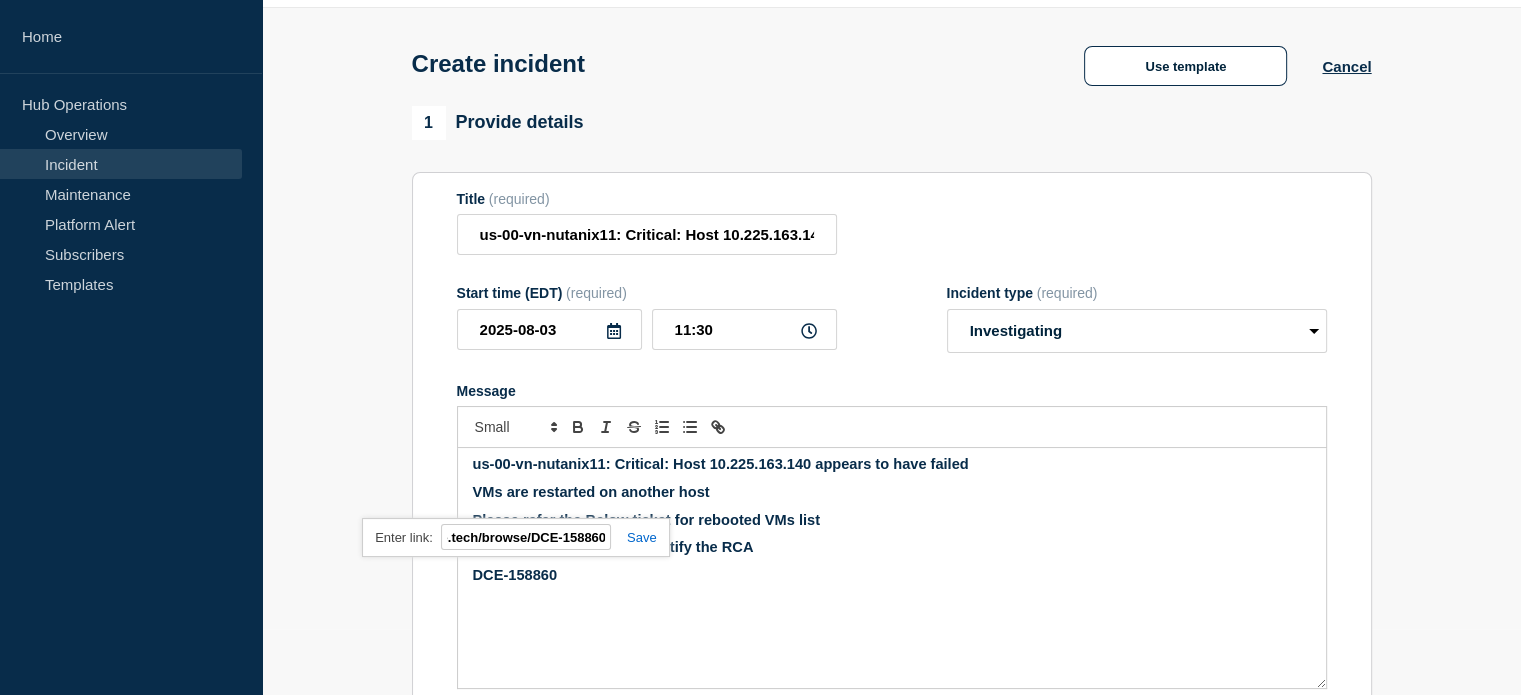 scroll, scrollTop: 0, scrollLeft: 0, axis: both 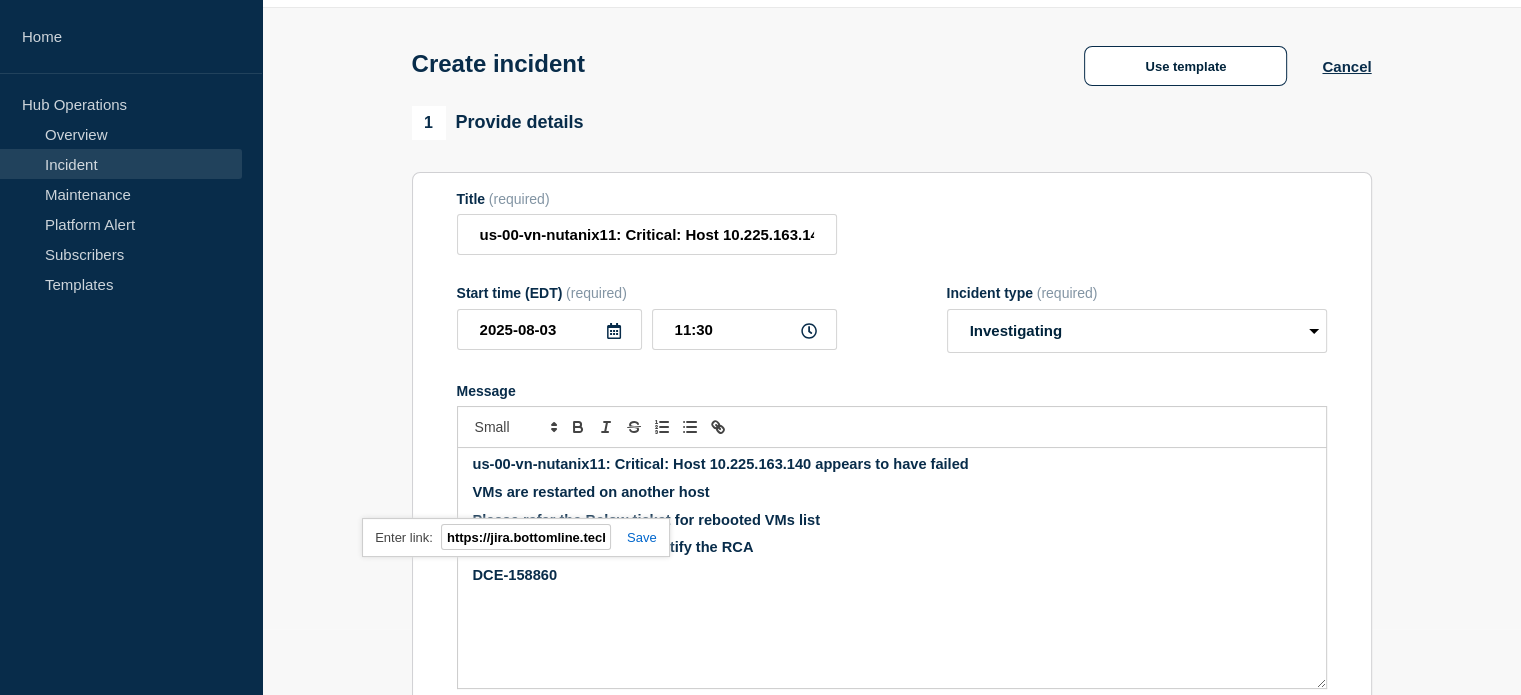 click at bounding box center (634, 537) 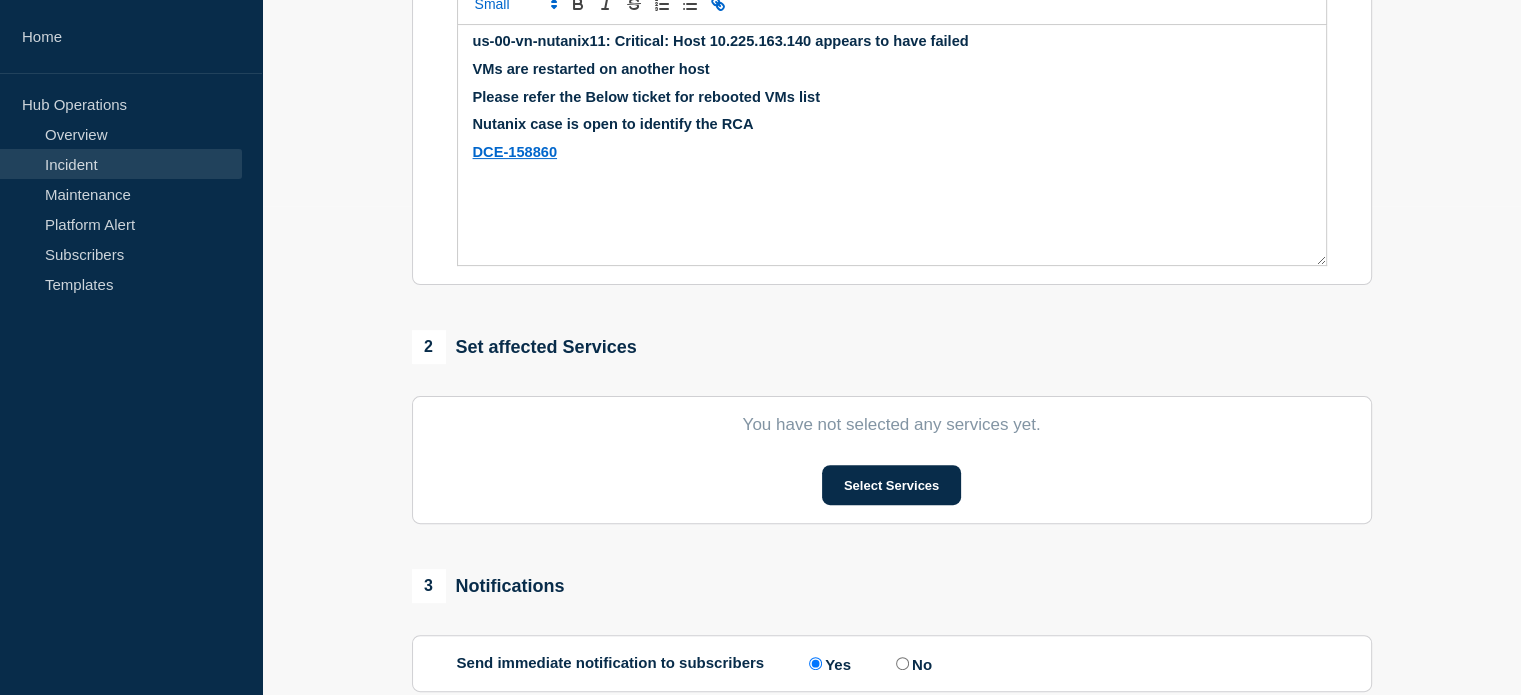 scroll, scrollTop: 495, scrollLeft: 0, axis: vertical 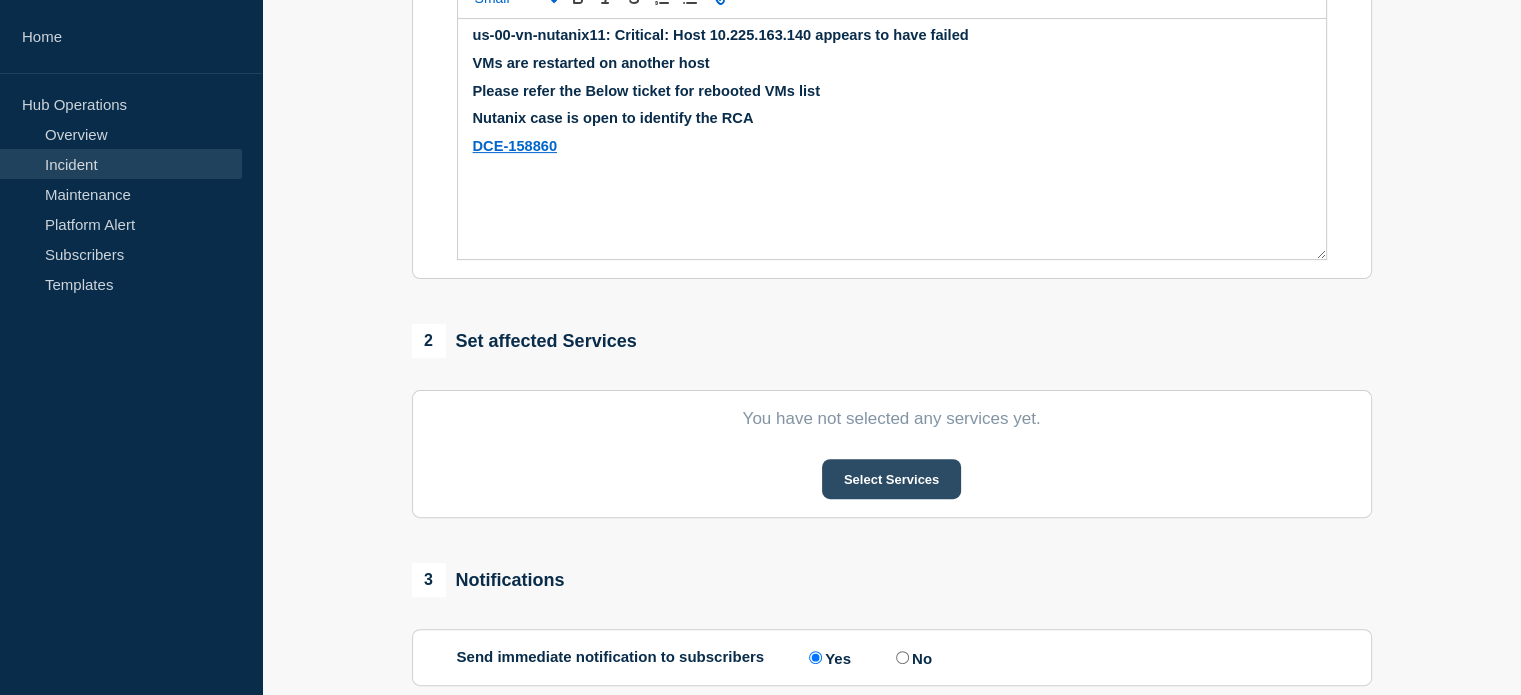 click on "Select Services" at bounding box center (891, 479) 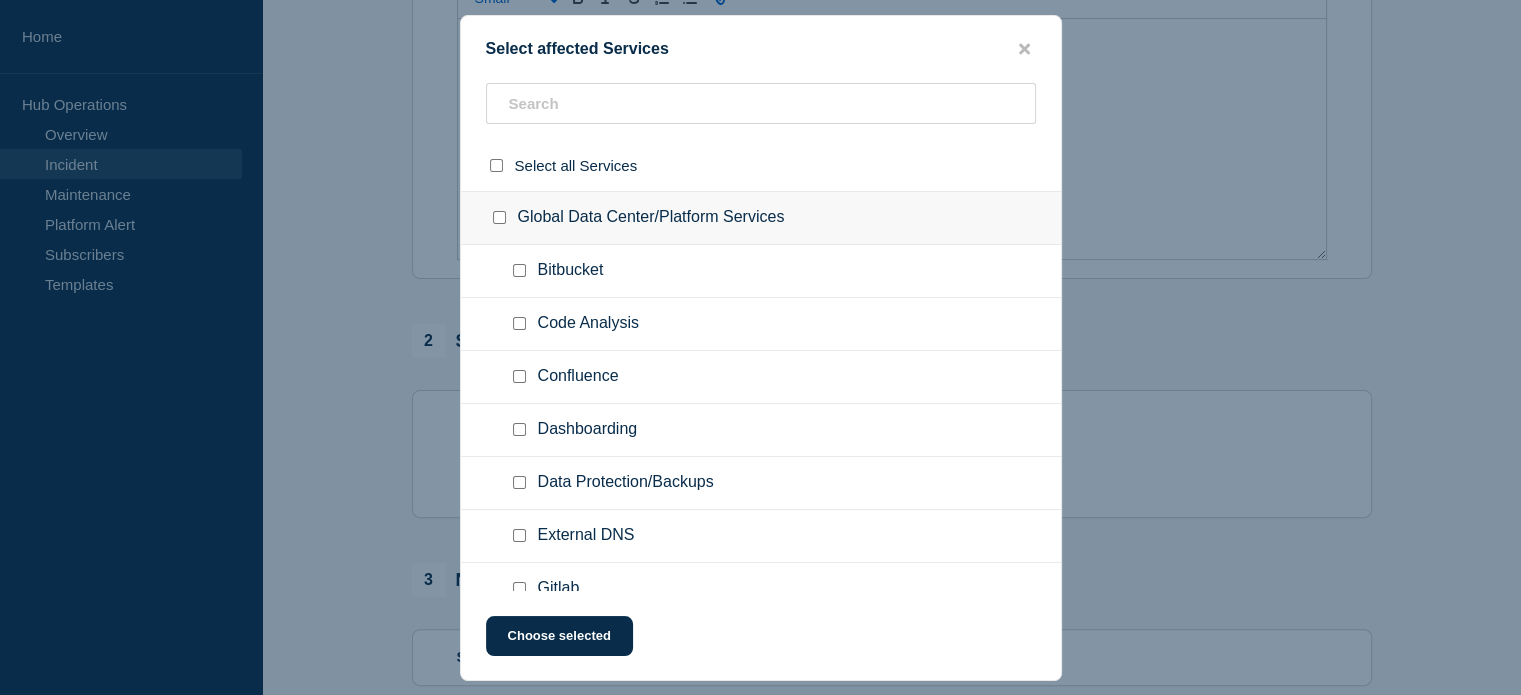 click on "Code Analysis" 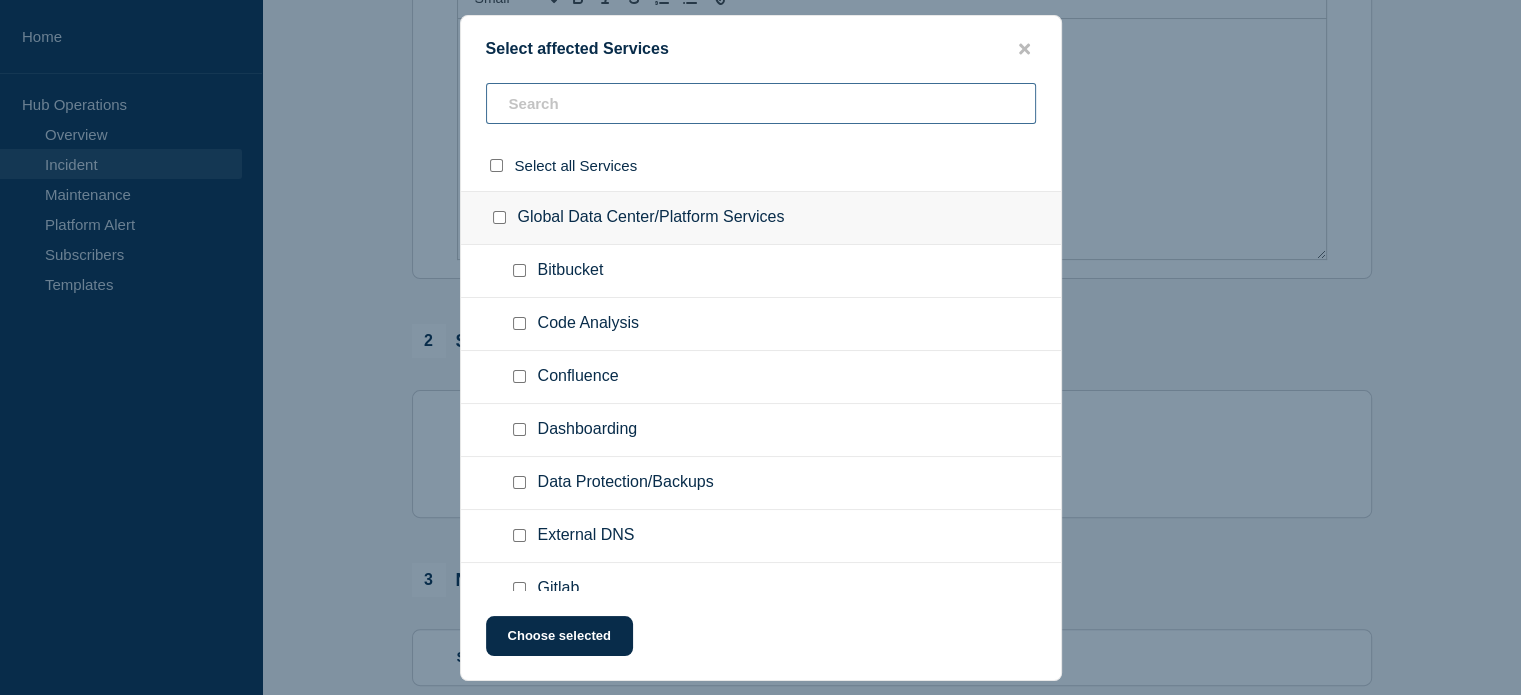 click at bounding box center [761, 103] 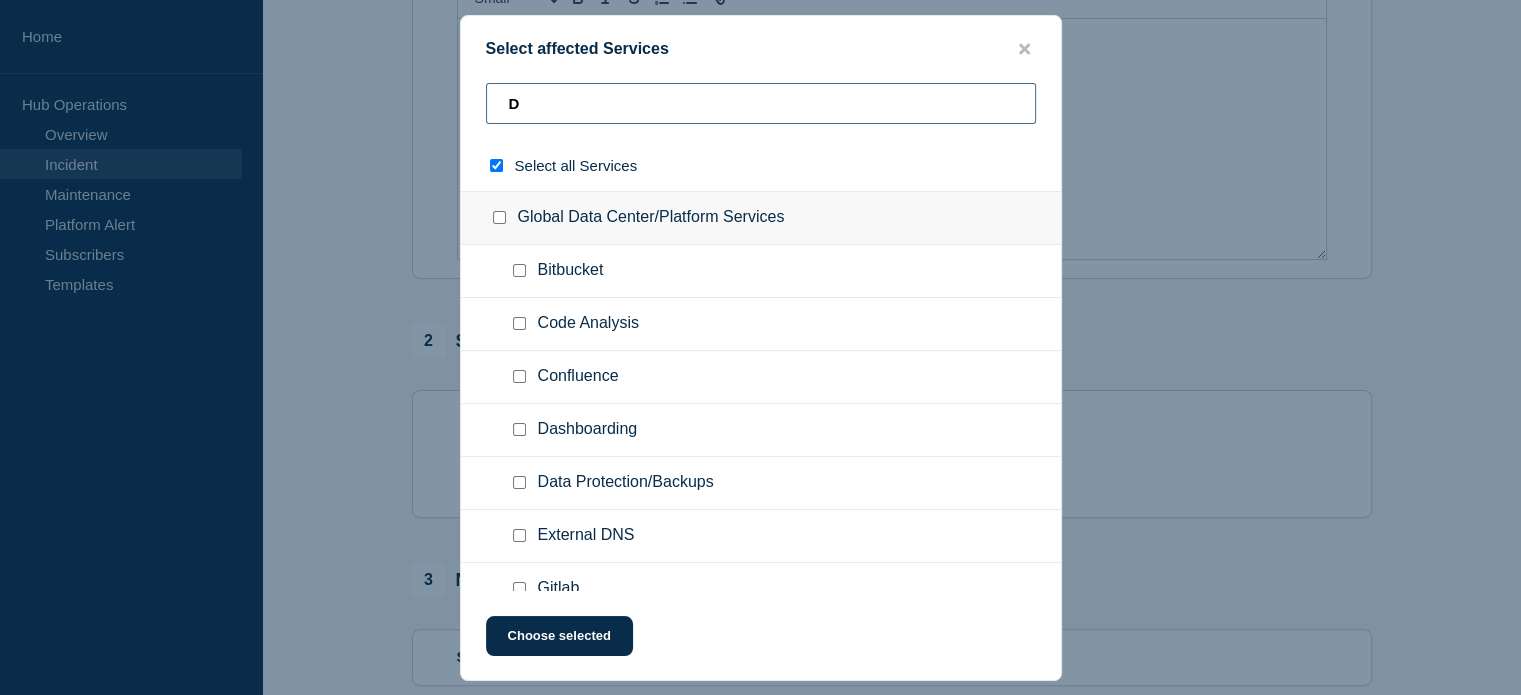 type on "DC" 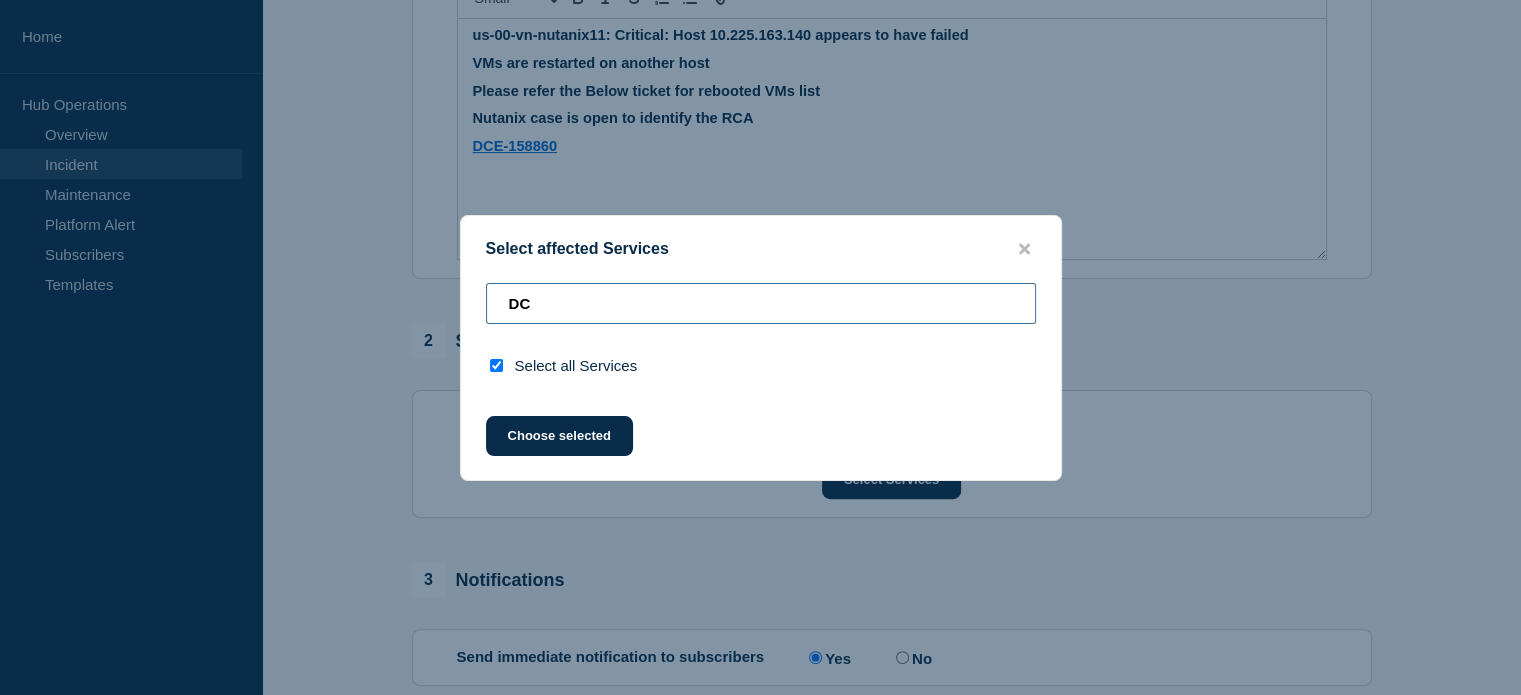 type on "D" 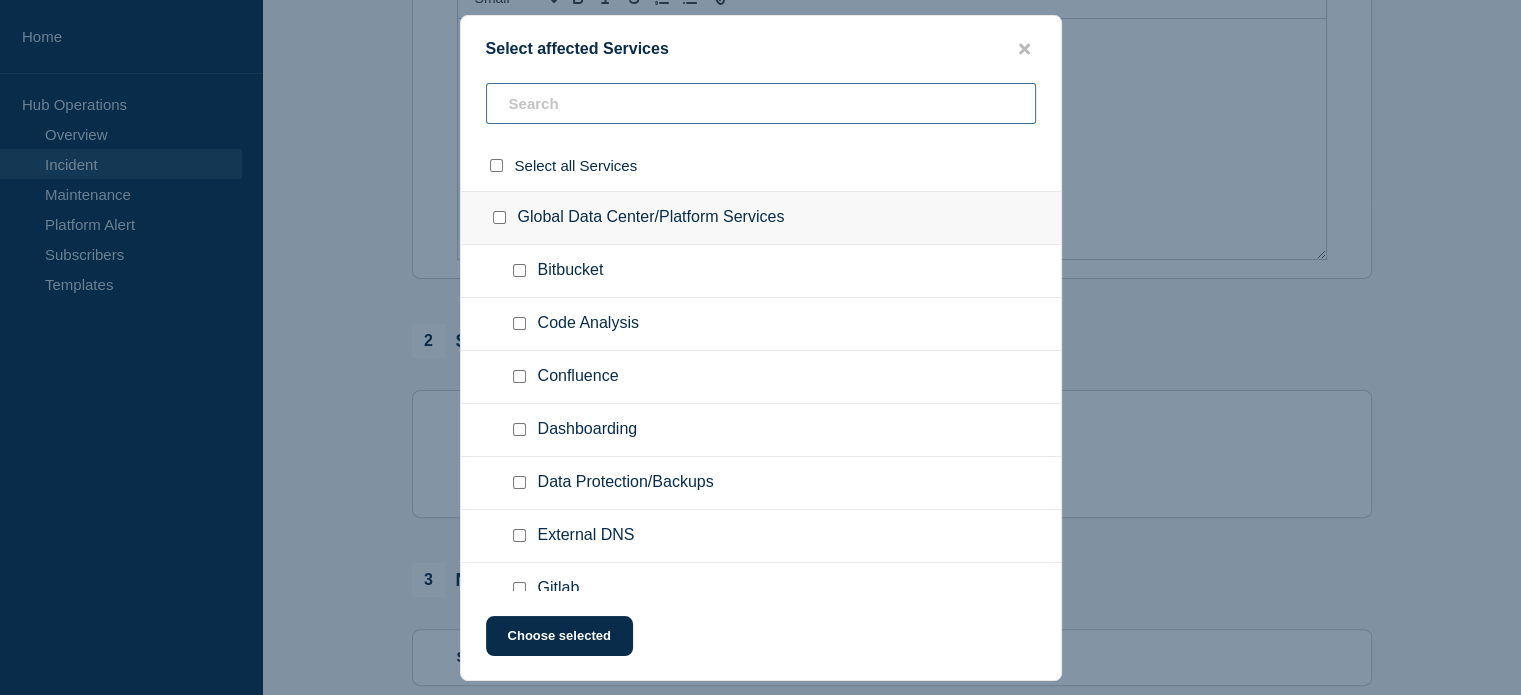 type on "P" 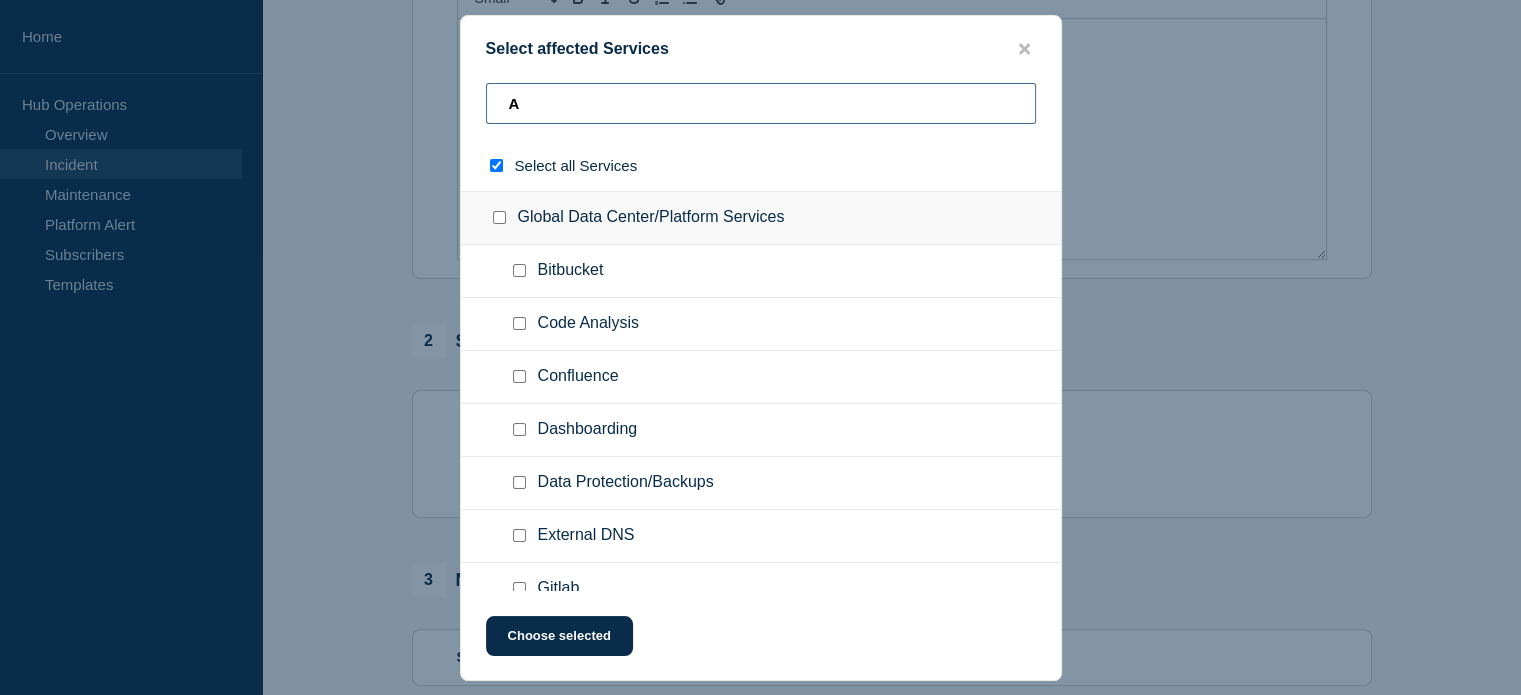 type on "AH" 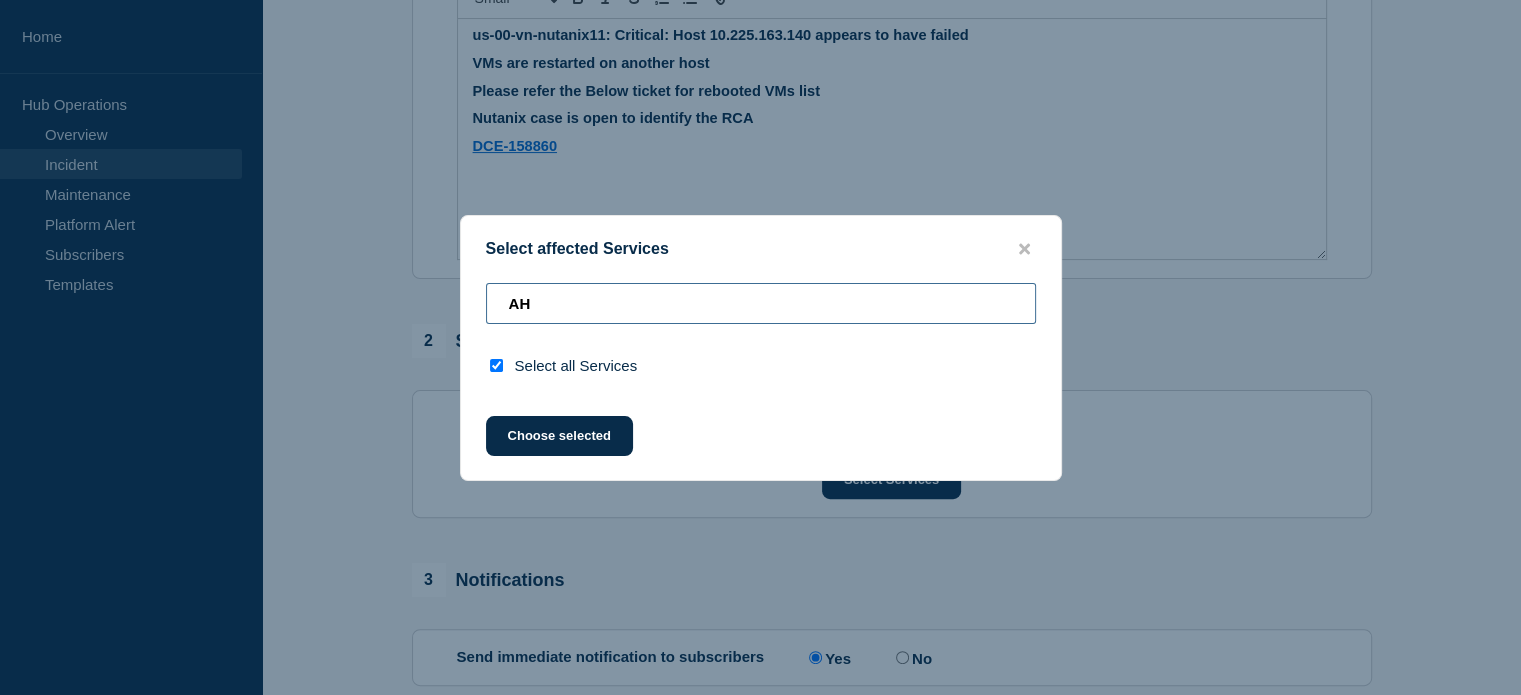 type on "A" 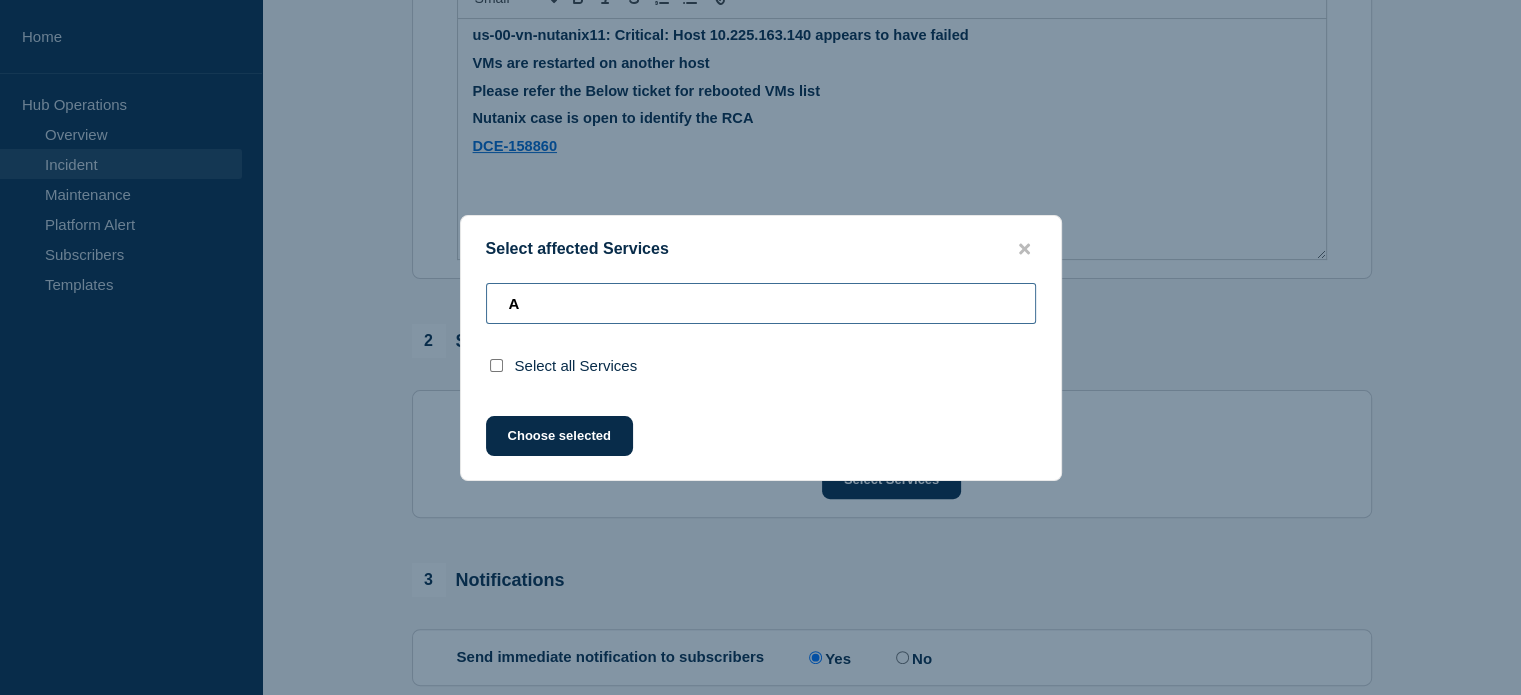 type 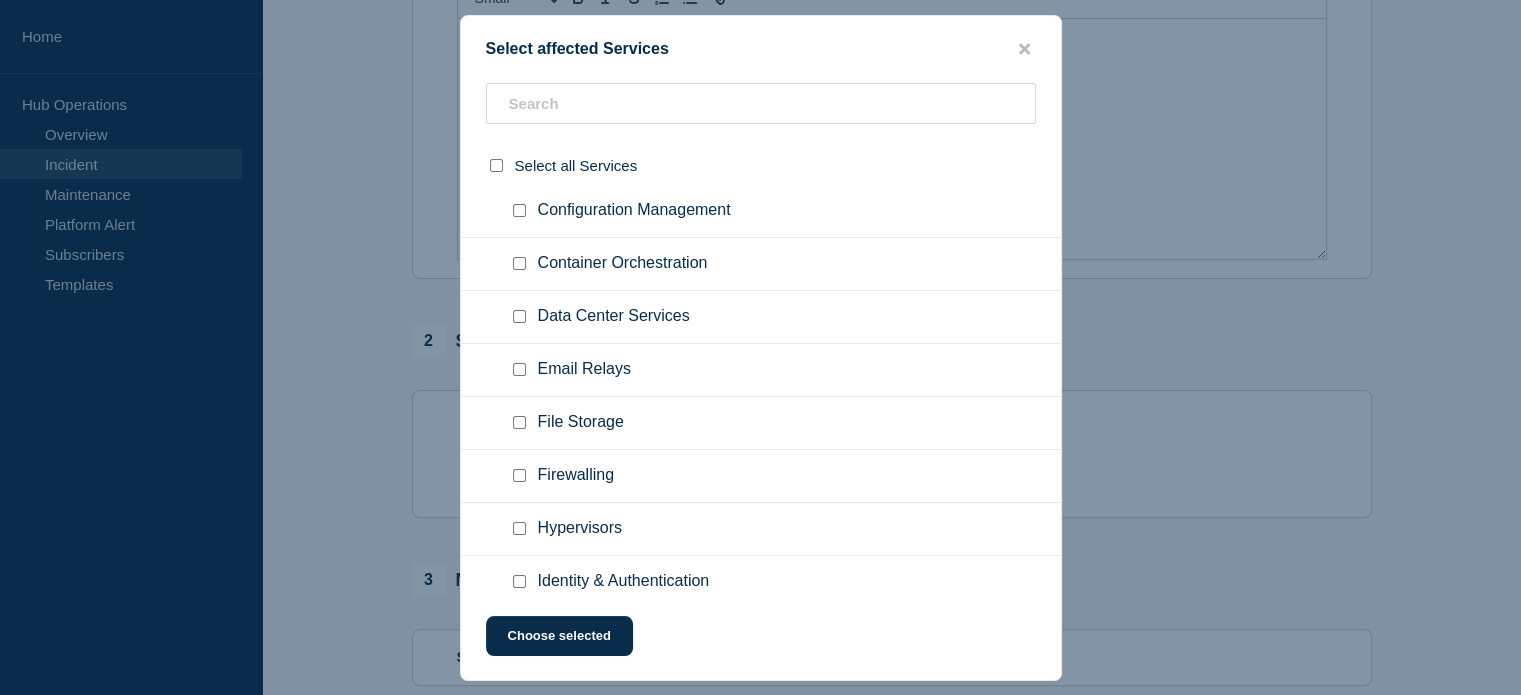 scroll, scrollTop: 2062, scrollLeft: 0, axis: vertical 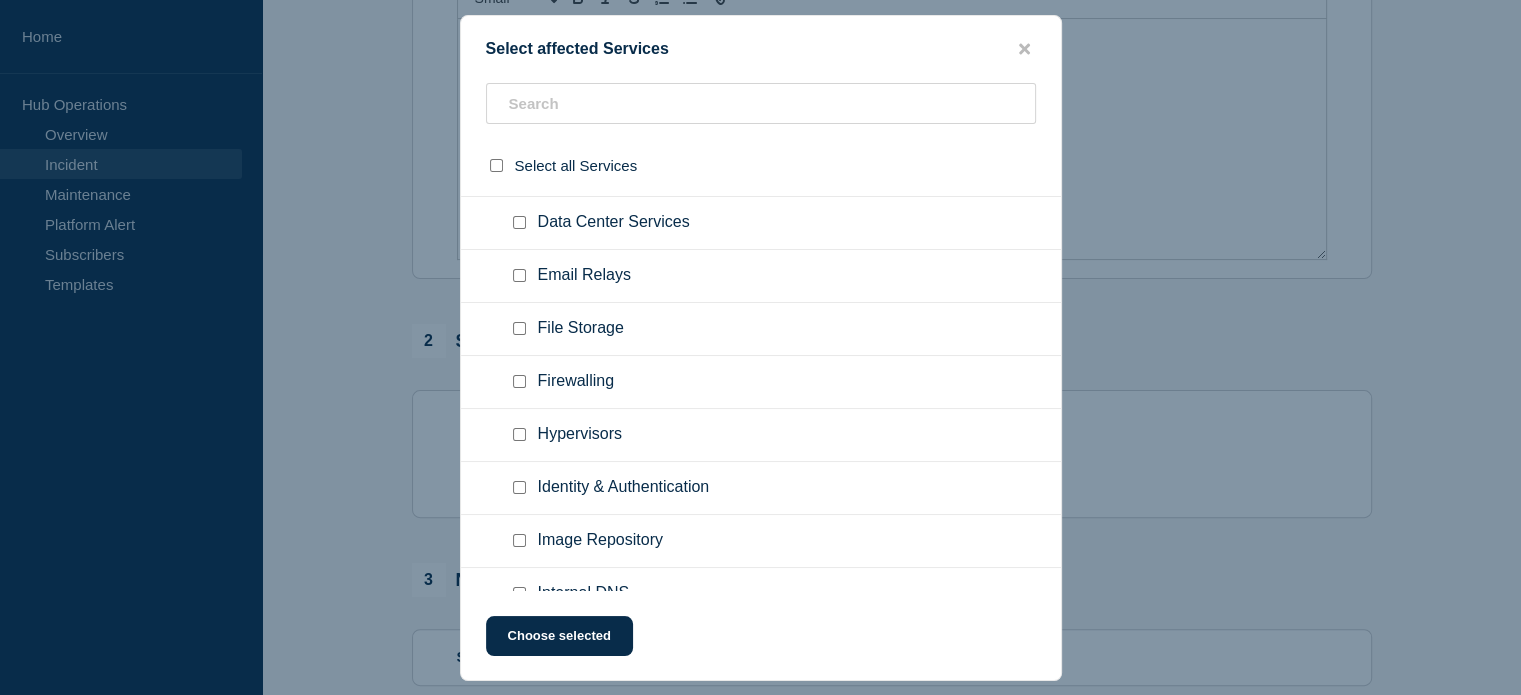 click at bounding box center (519, 434) 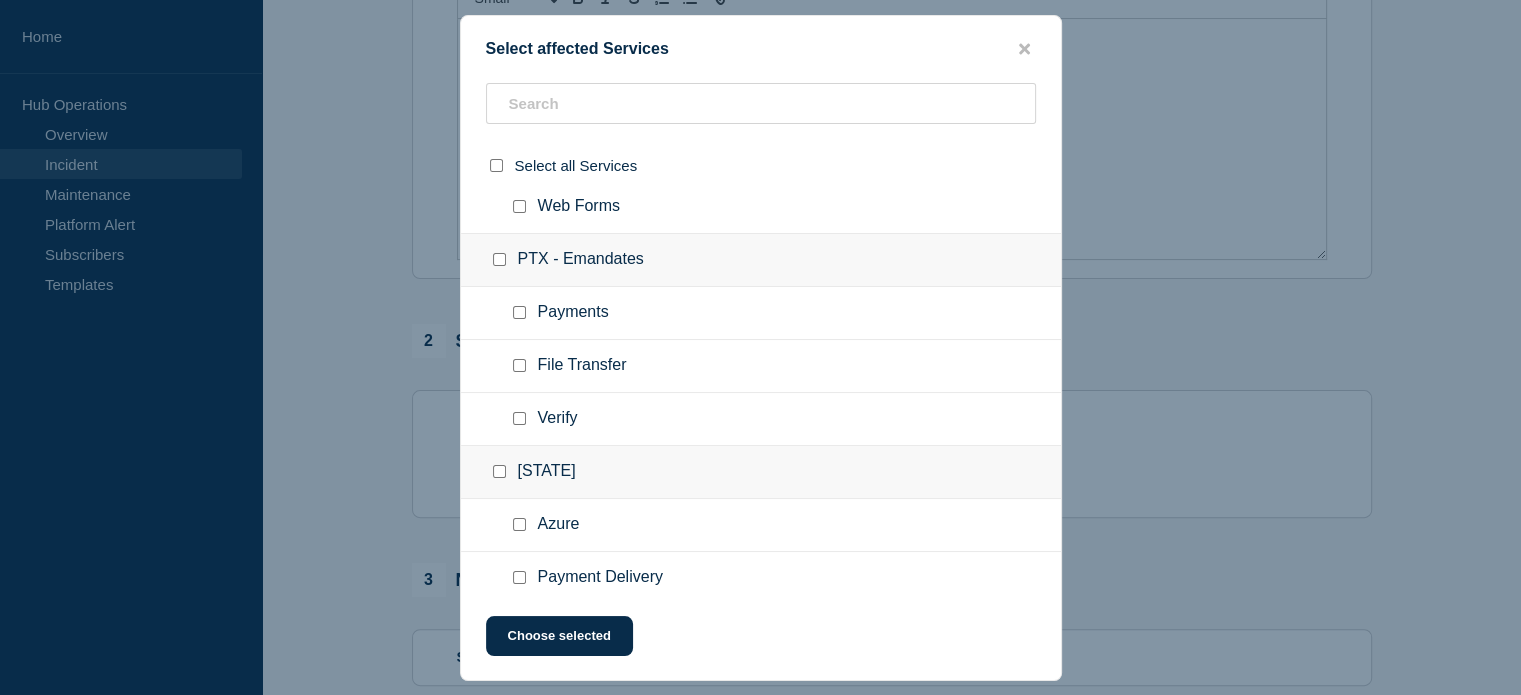 scroll, scrollTop: 20298, scrollLeft: 0, axis: vertical 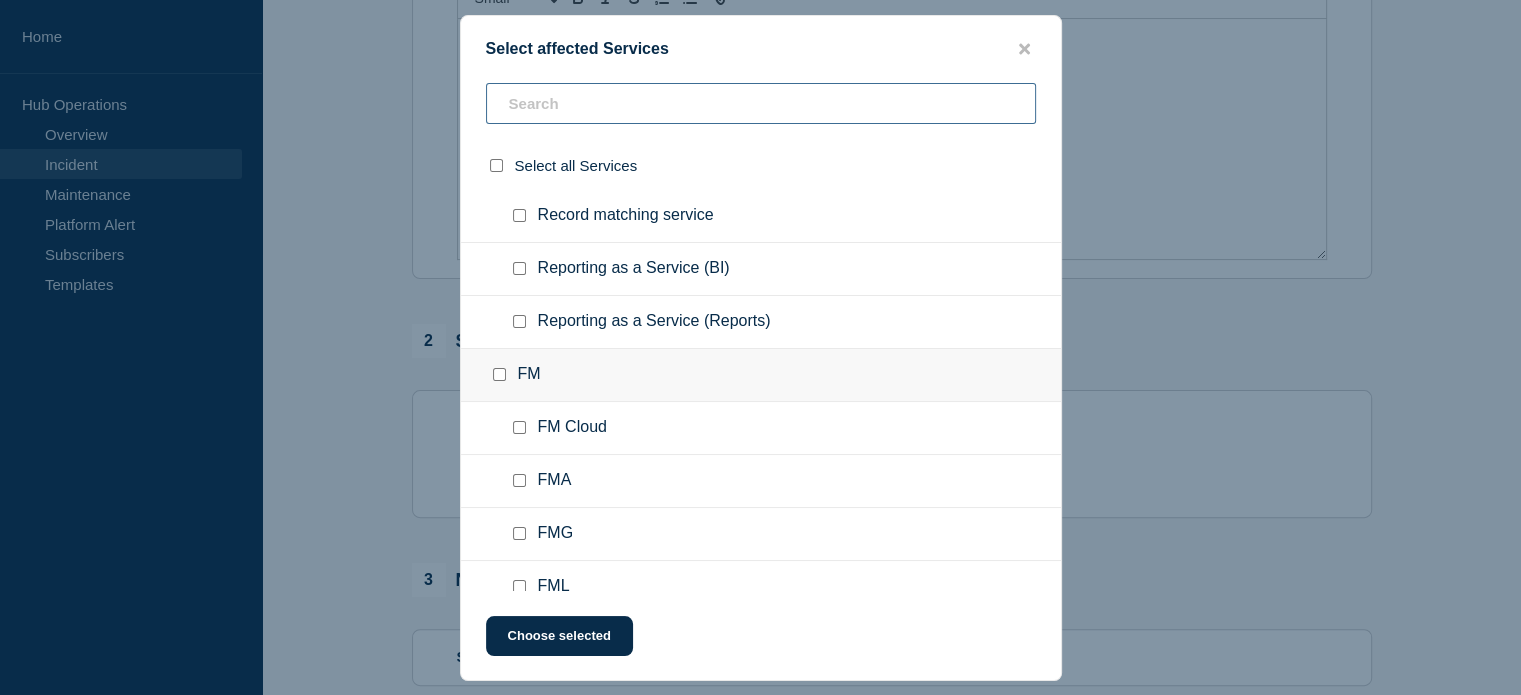 click at bounding box center (761, 103) 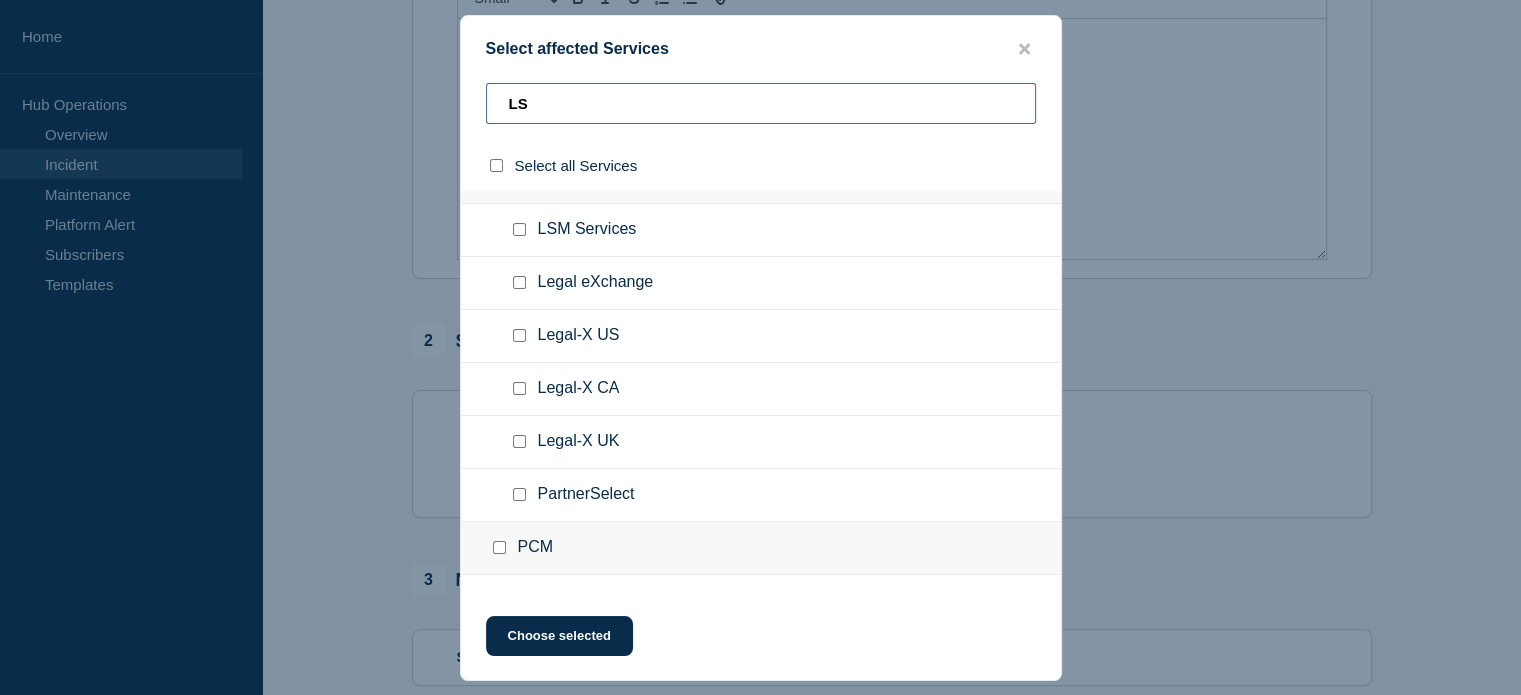 scroll, scrollTop: 0, scrollLeft: 0, axis: both 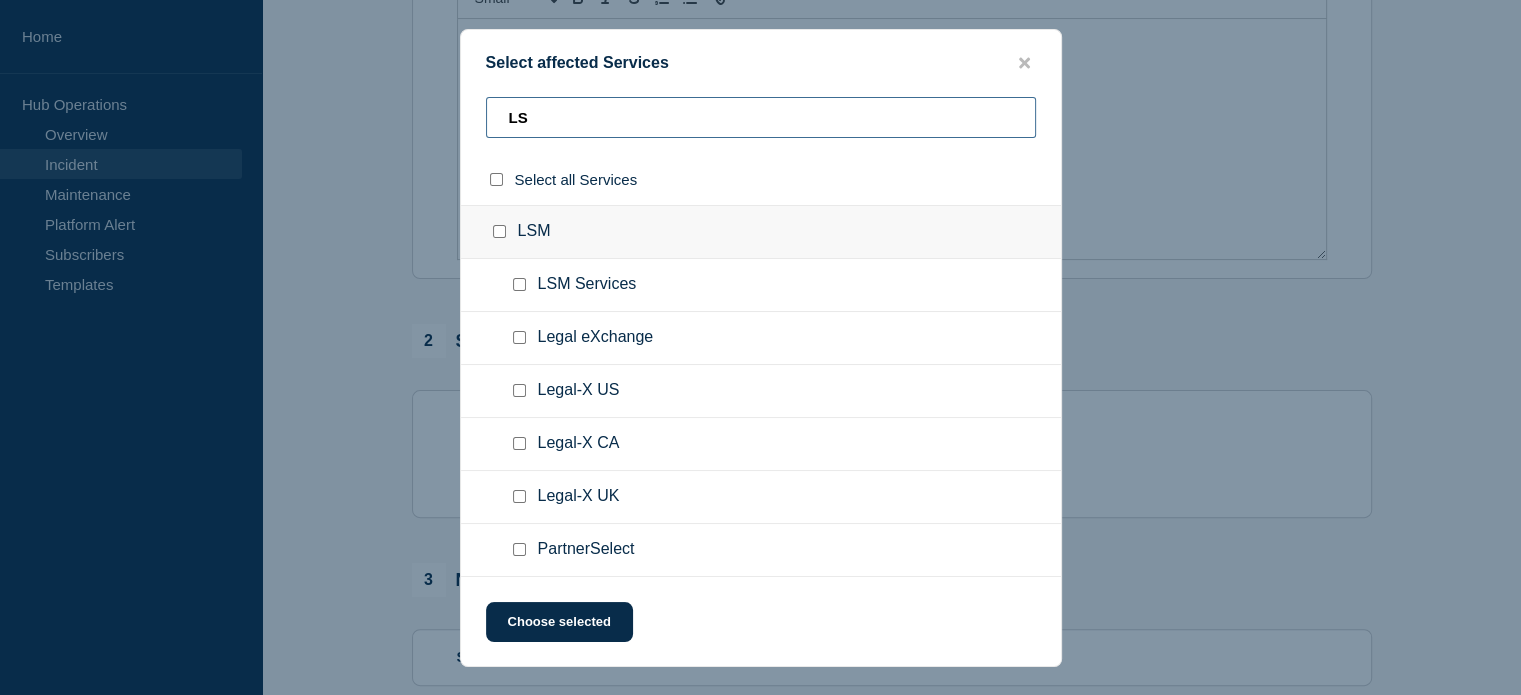 type on "L" 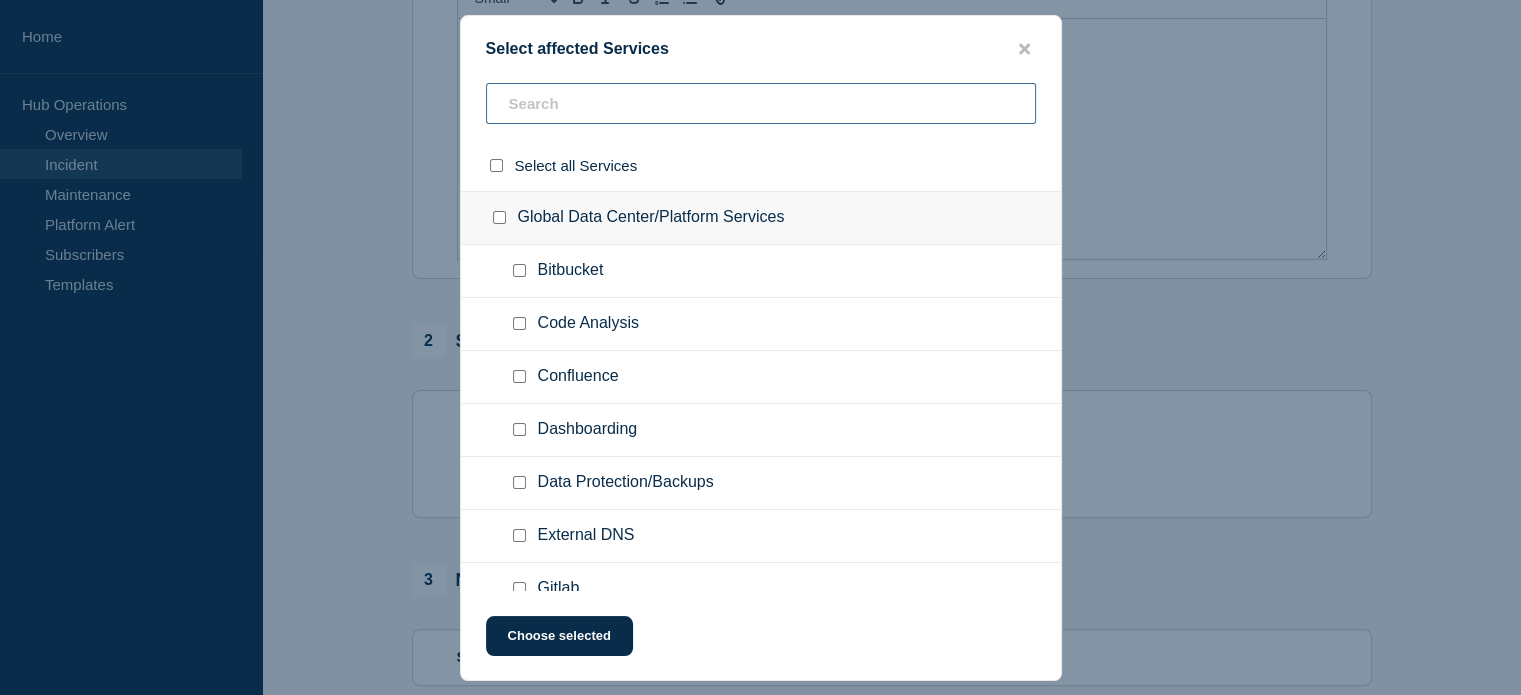 drag, startPoint x: 1057, startPoint y: 240, endPoint x: 726, endPoint y: 108, distance: 356.34955 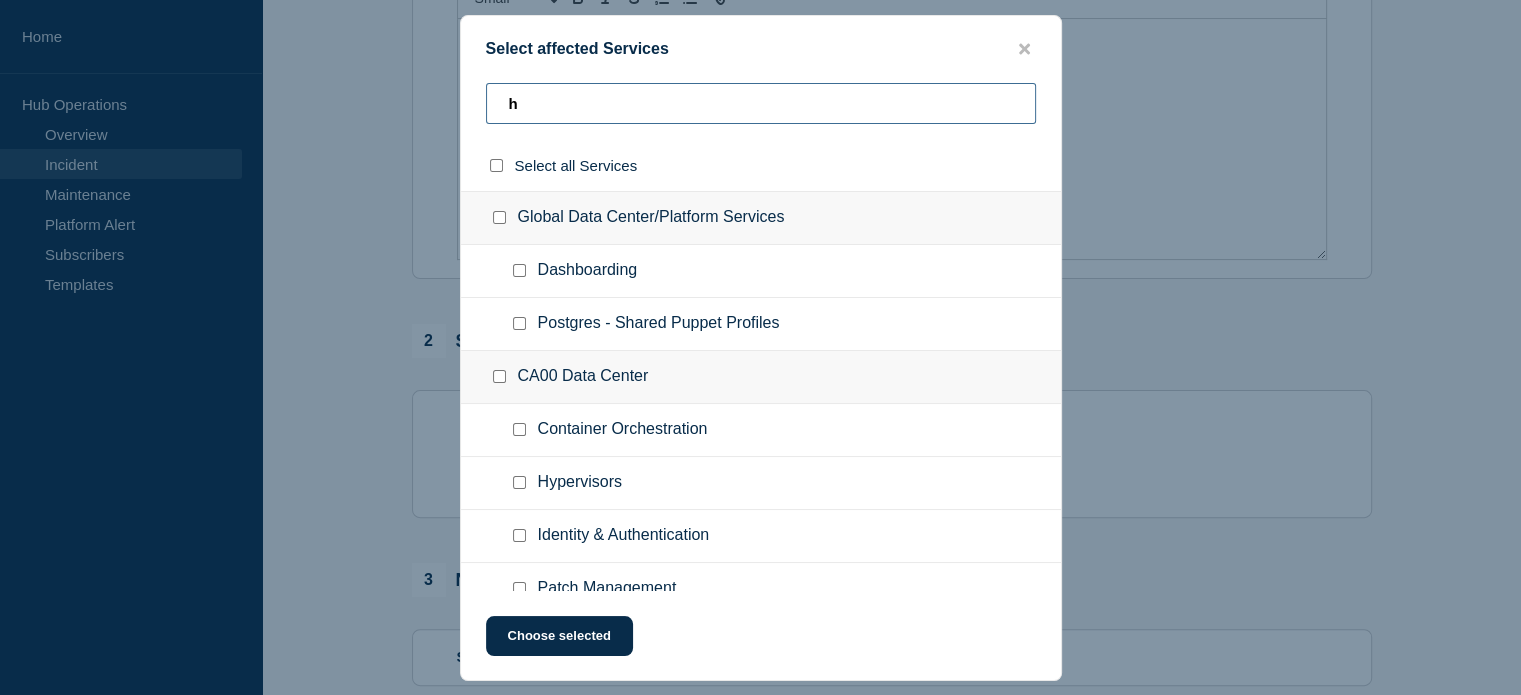 type on "hy" 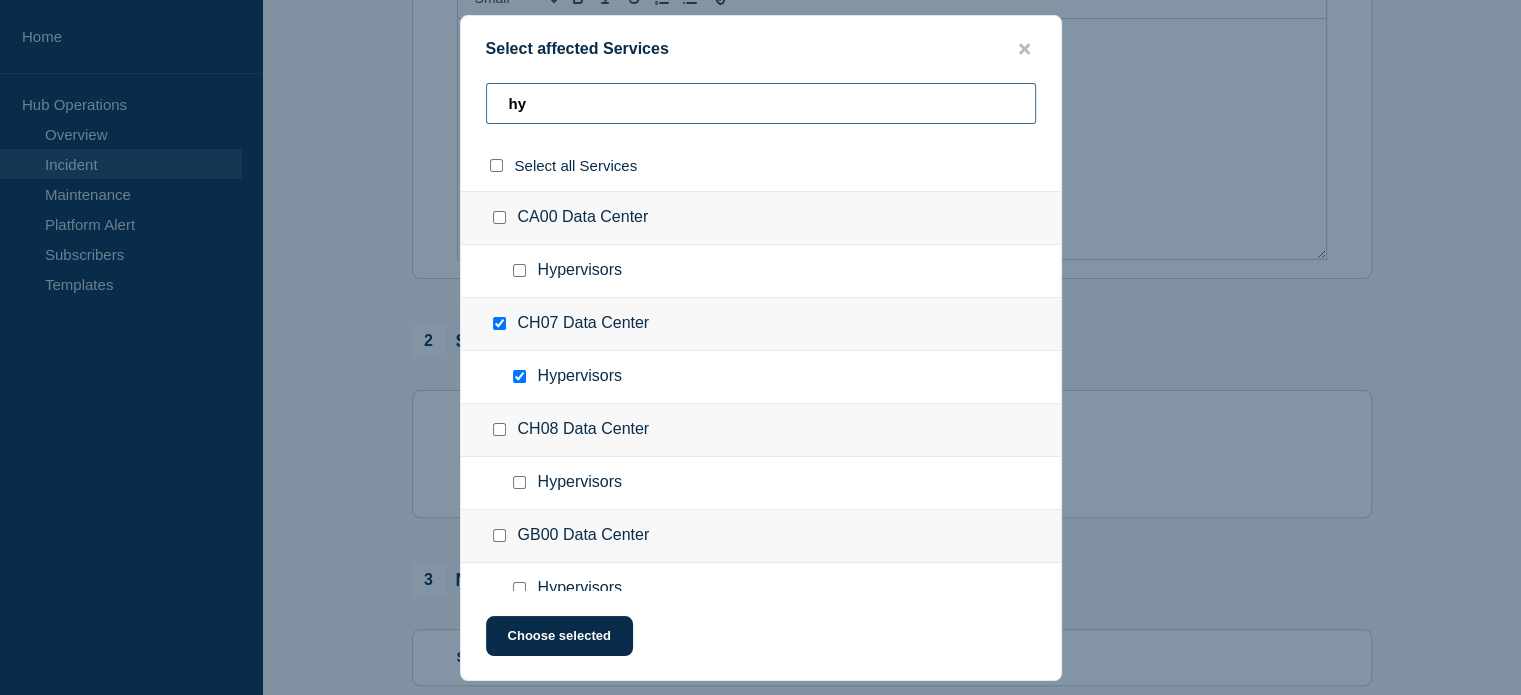type on "hy" 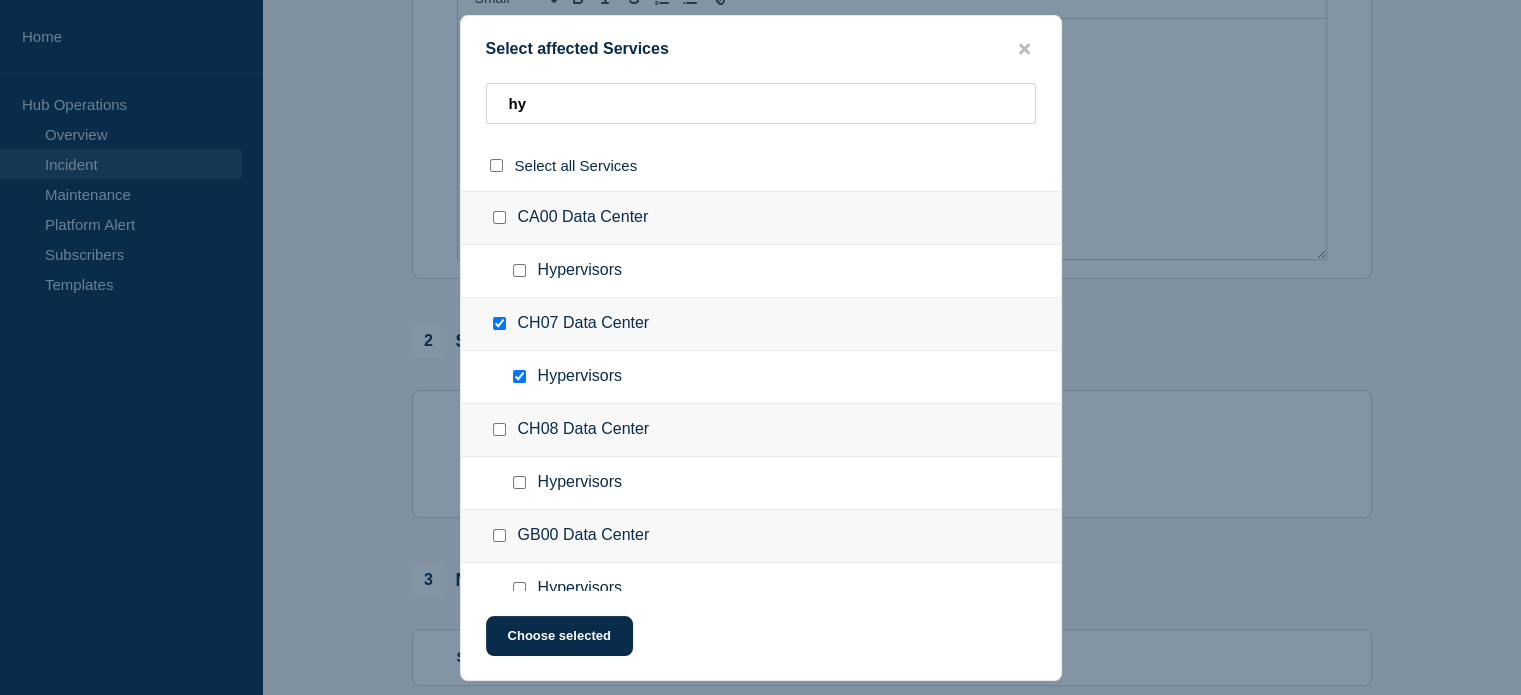 click at bounding box center (499, 323) 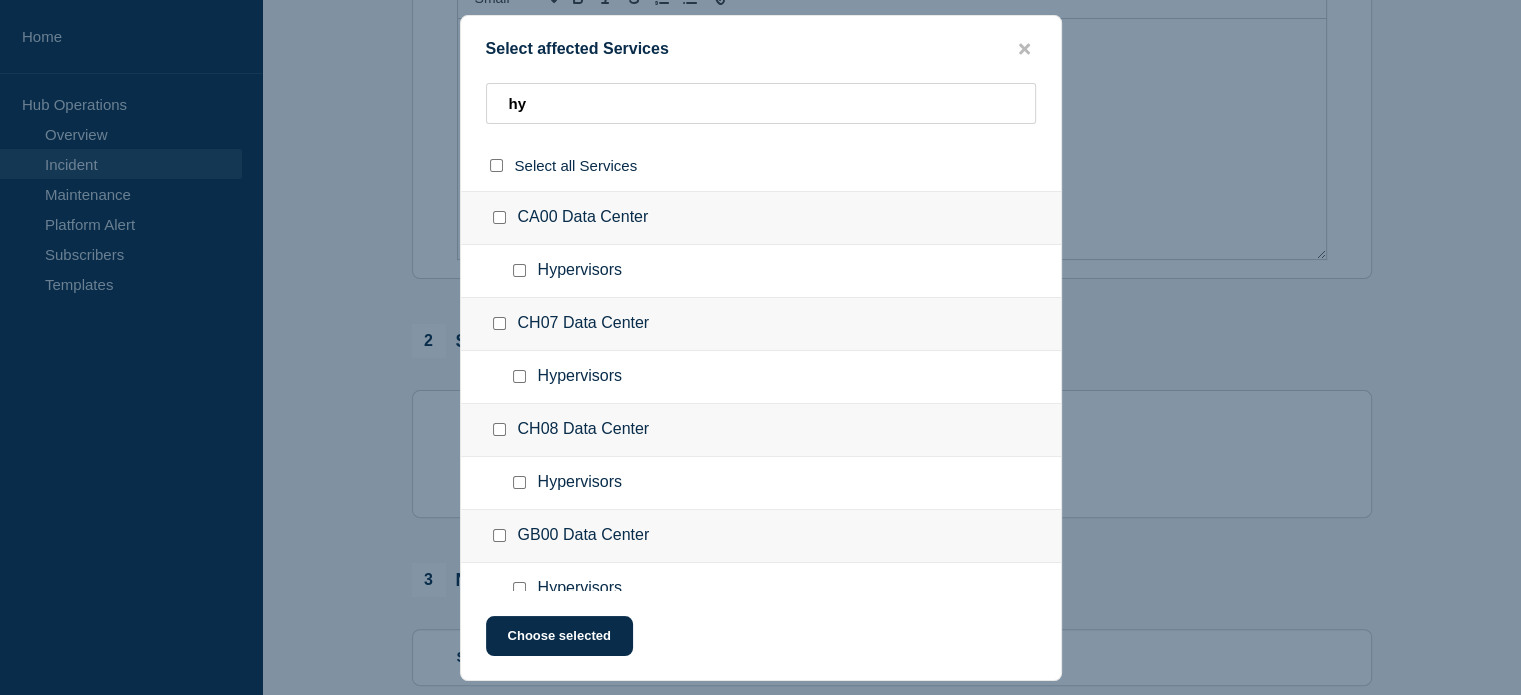 checkbox on "false" 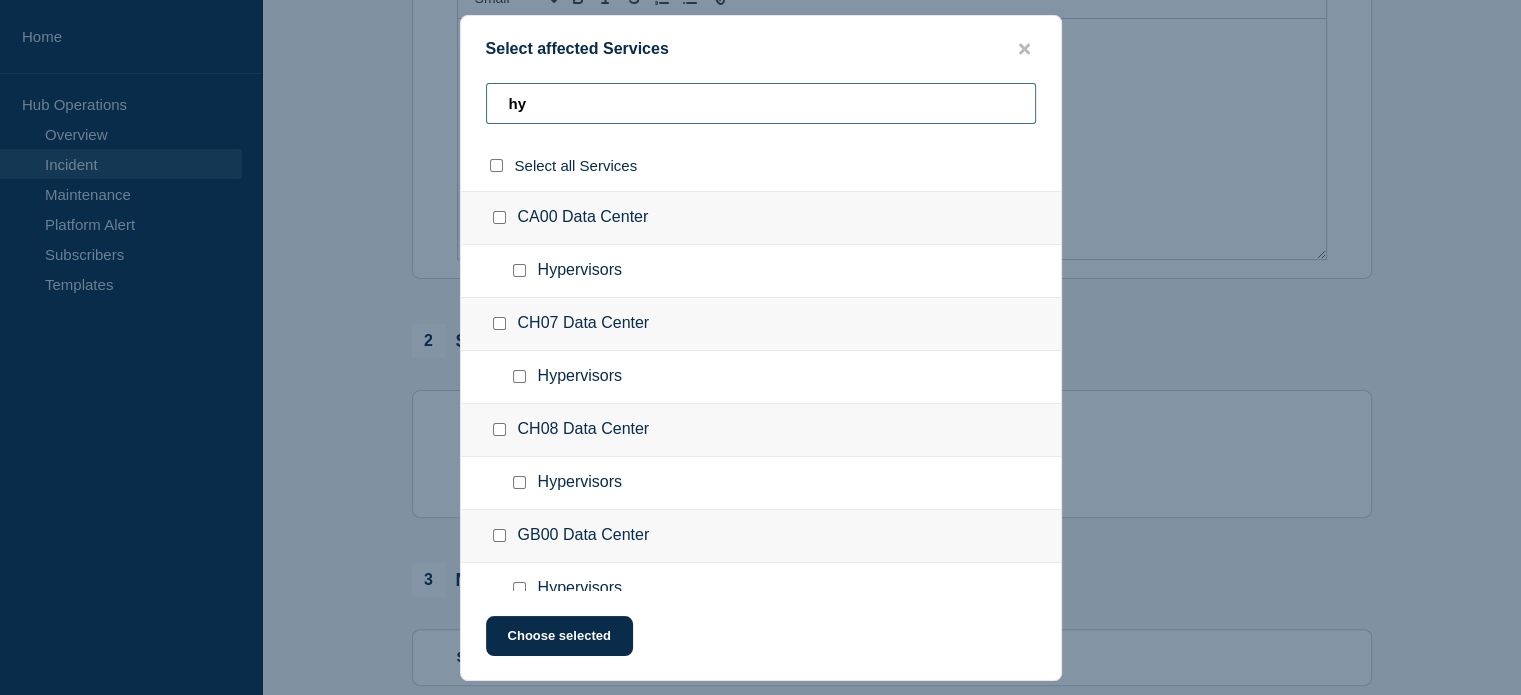 click on "hy" at bounding box center (761, 103) 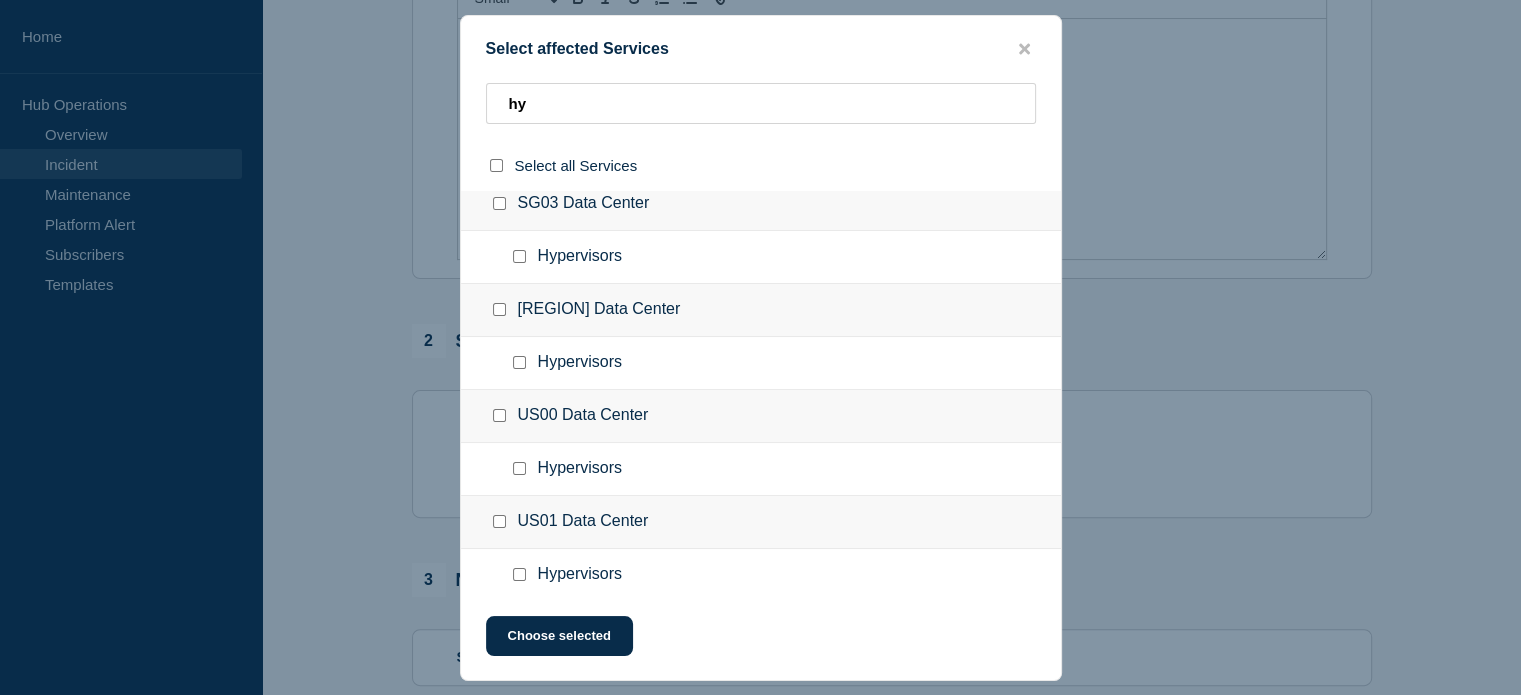 scroll, scrollTop: 551, scrollLeft: 0, axis: vertical 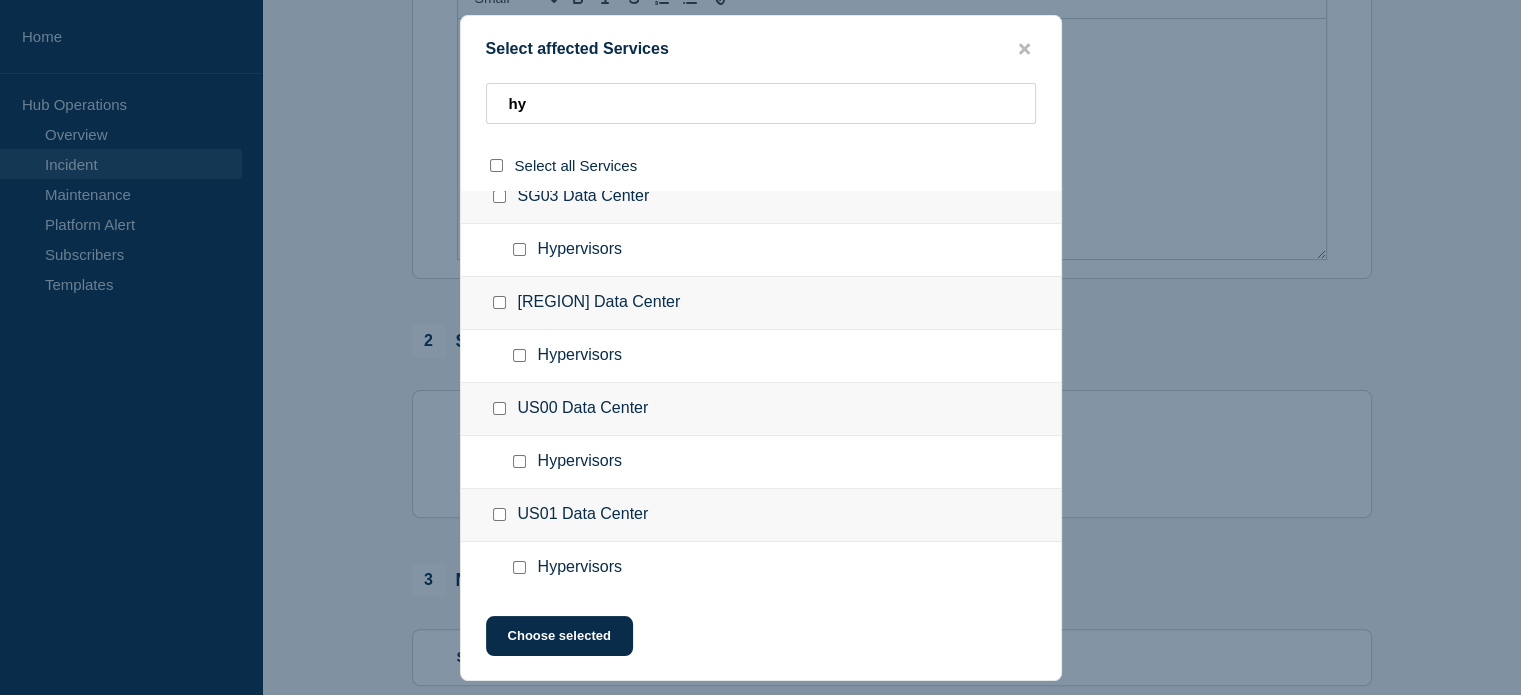 click at bounding box center [519, 461] 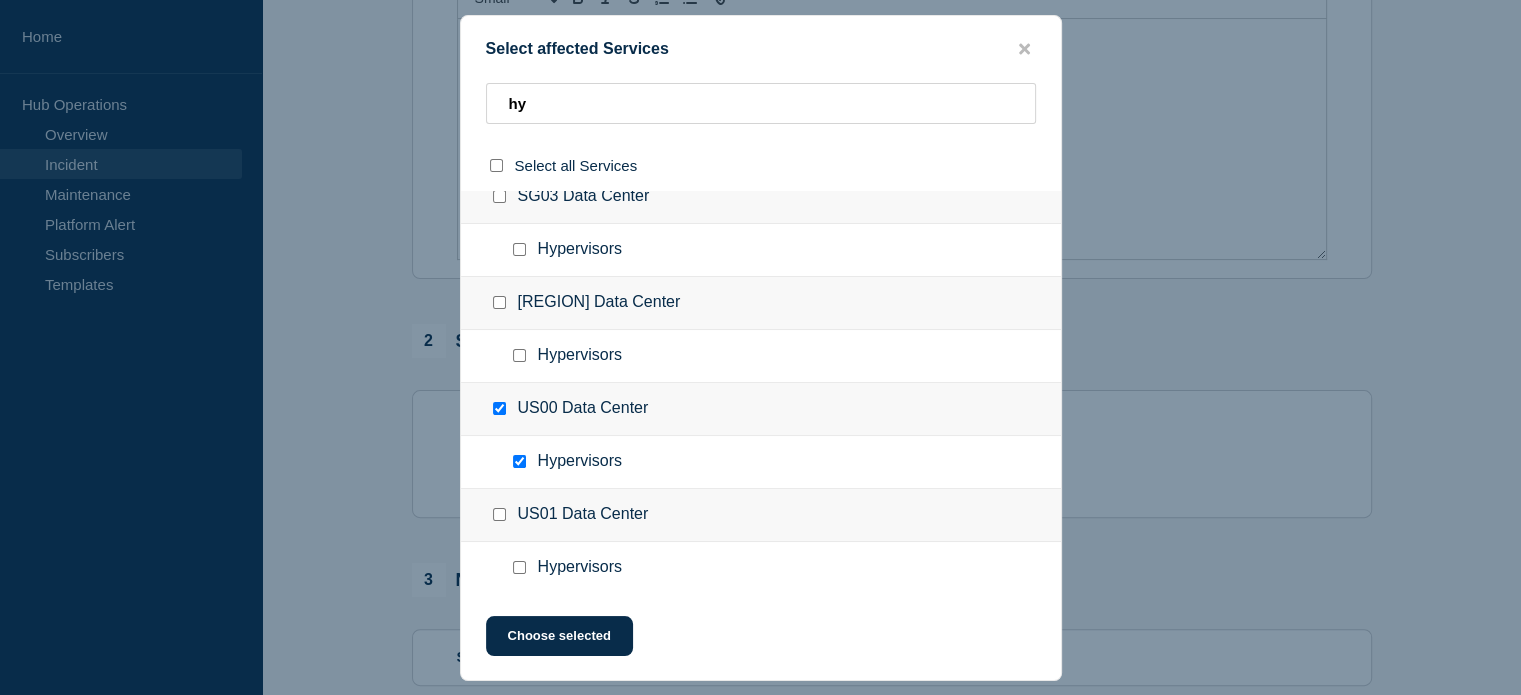 checkbox on "true" 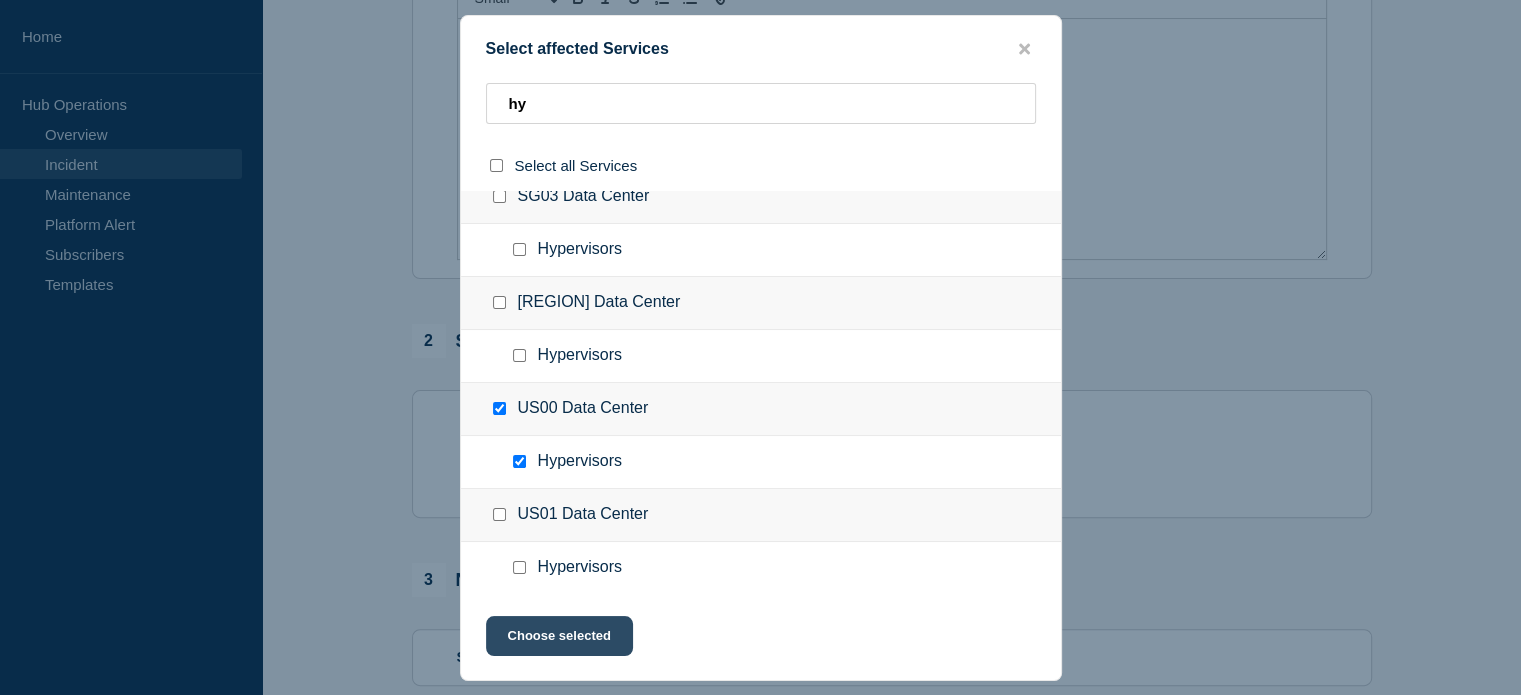 click on "Choose selected" 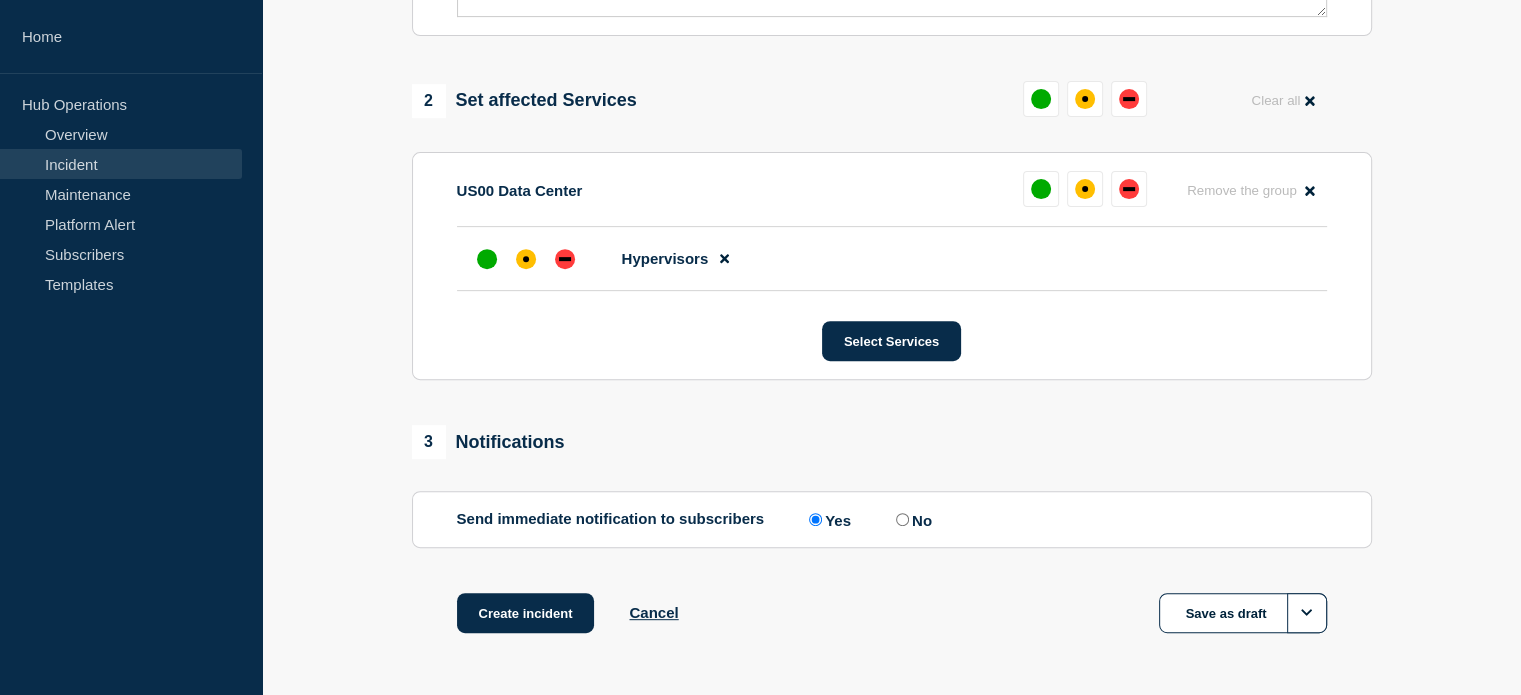 scroll, scrollTop: 816, scrollLeft: 0, axis: vertical 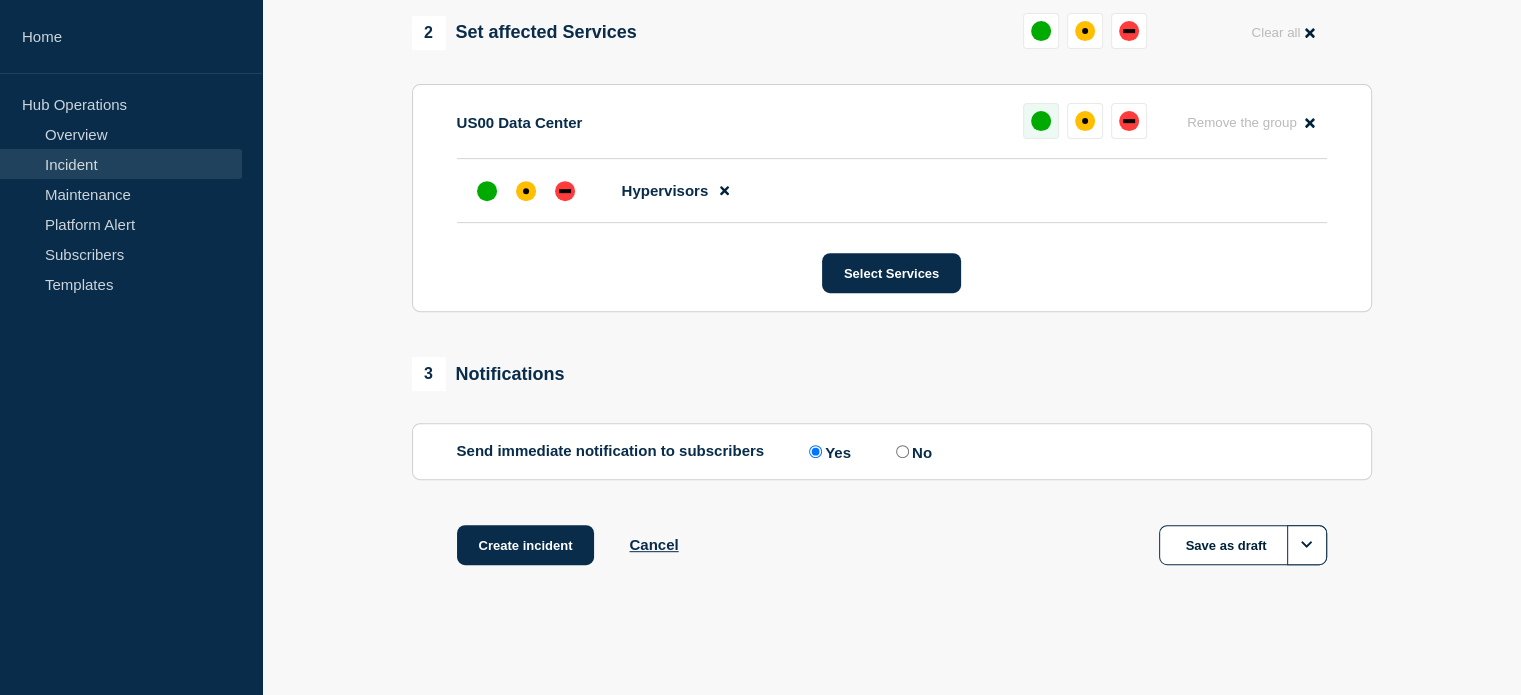 click at bounding box center (1041, 121) 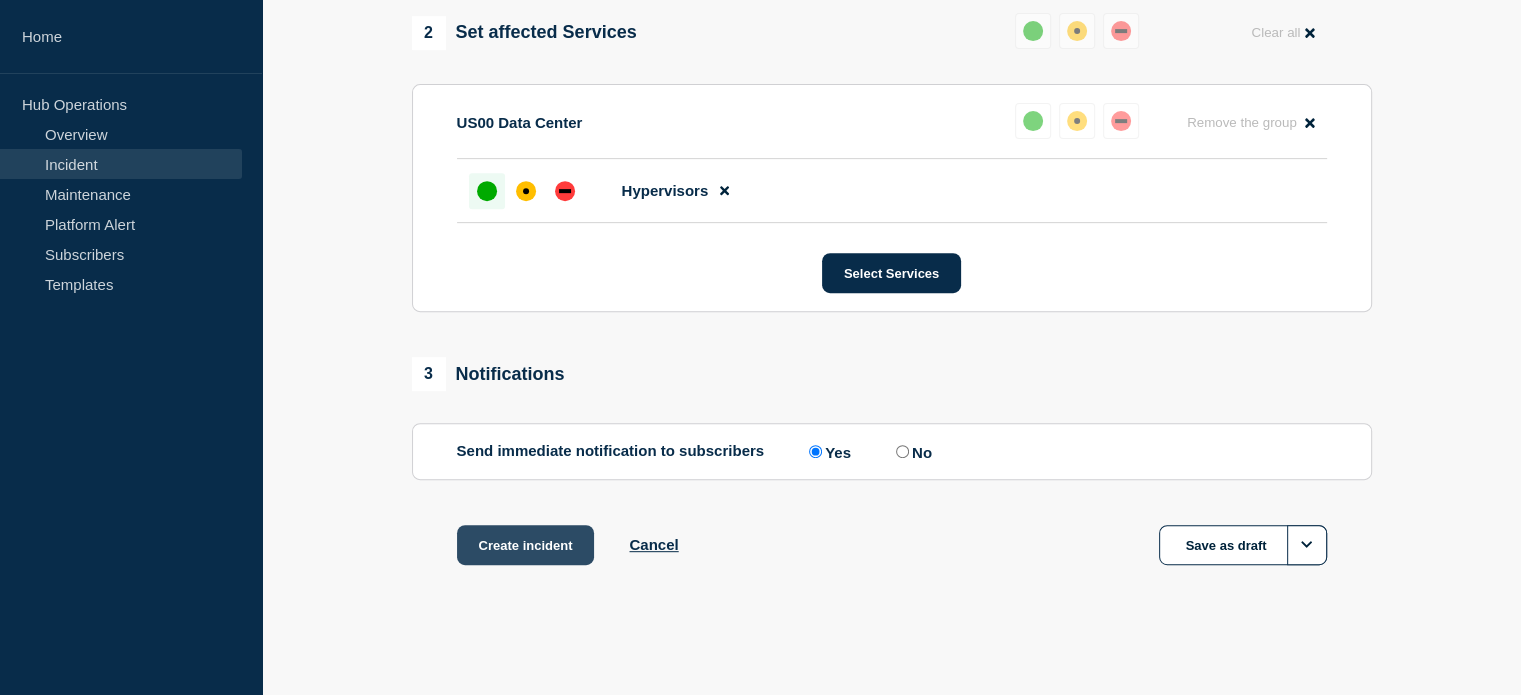 click on "Create incident" at bounding box center [526, 545] 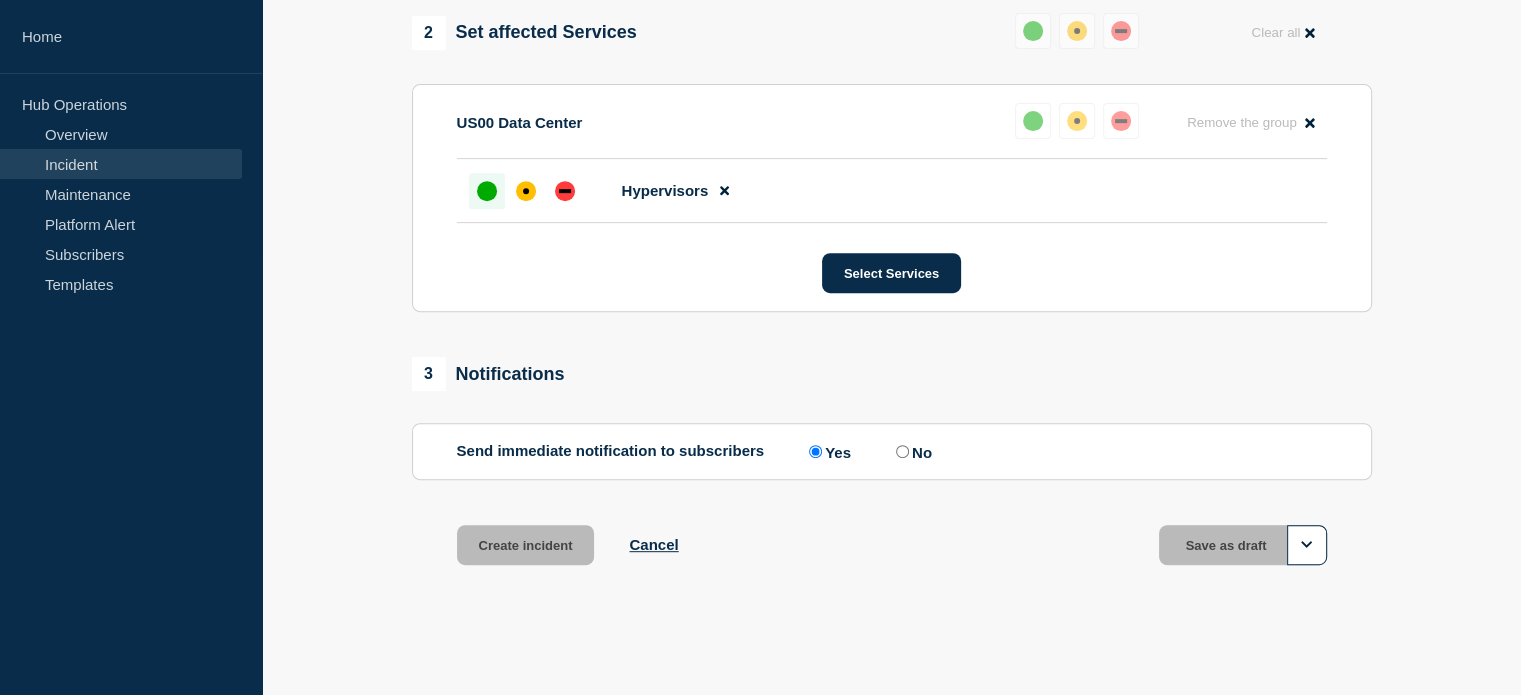 scroll, scrollTop: 0, scrollLeft: 0, axis: both 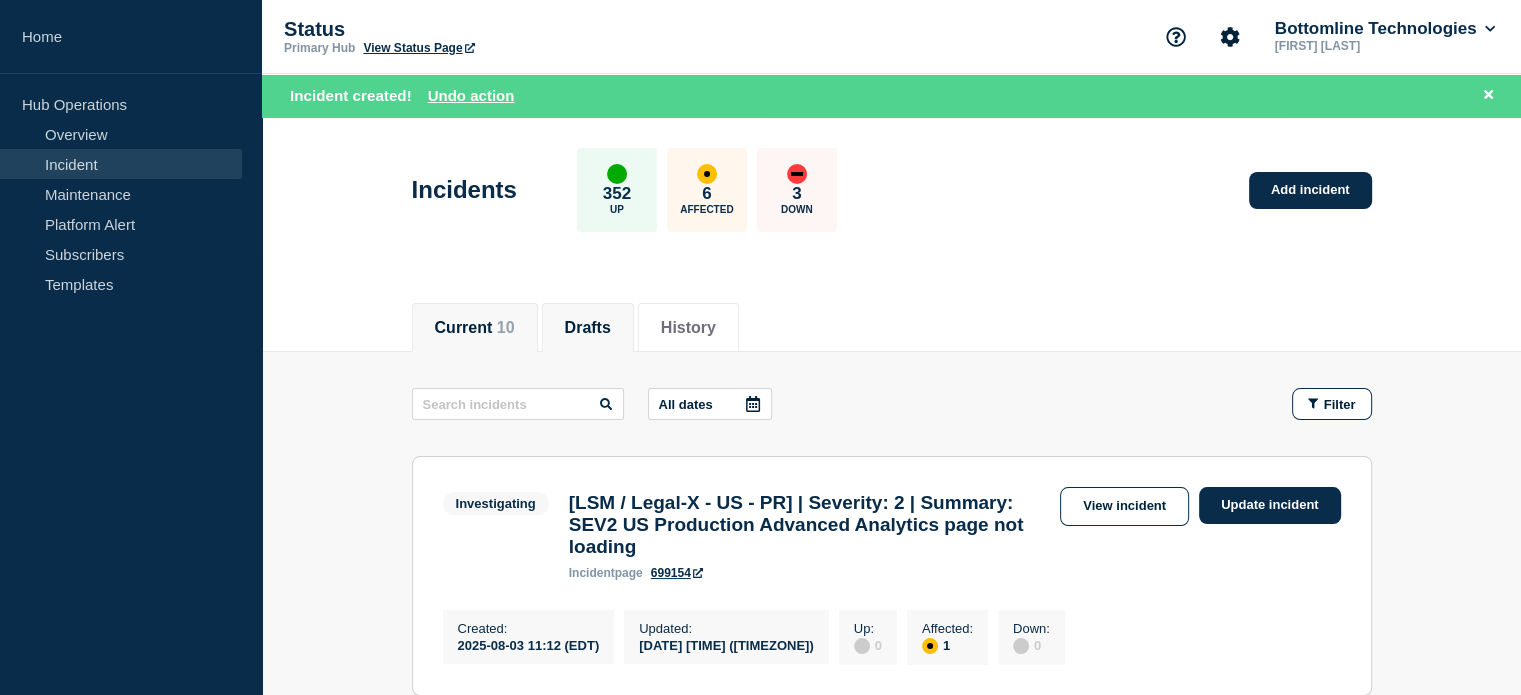 click on "All dates Filter Investigating 1 Affected [LSM / Legal-X - US - PR] | Severity: 2 | Summary: SEV2 US Production Advanced Analytics  page not loading Created  2025-08-03 11:12 (EDT) Updated  2025-08-03 12:27 (EDT) Investigating [LSM / Legal-X - US - PR] | Severity: 2 | Summary: SEV2 US Production Advanced Analytics  page not loading incident  page 699154  View incident Update incident Created :  2025-08-03 11:12 (EDT) Updated :  2025-08-03 12:27 (EDT) Up :  0 Affected :  1 Down :  0 Investigating 1 Affected [Banking / DBIQ-Premier- Washington Trust Bank - PR] | Severity: 2 | Summary: SEV 2| Bank Users not receiving OTP when trying to login to the Admin Site Created  2025-08-01 11:22 (EDT) Updated  2025-08-01 16:48 (EDT) Investigating [Banking / DBIQ-Premier- Washington Trust Bank - PR] | Severity: 2 | Summary: SEV 2| Bank Users not receiving OTP when trying to login to the Admin Site incident  page 698949  View incident Update incident Created :  2025-08-01 11:22 (EDT) Updated :  2025-08-01 16:48 (EDT) Up :  0" 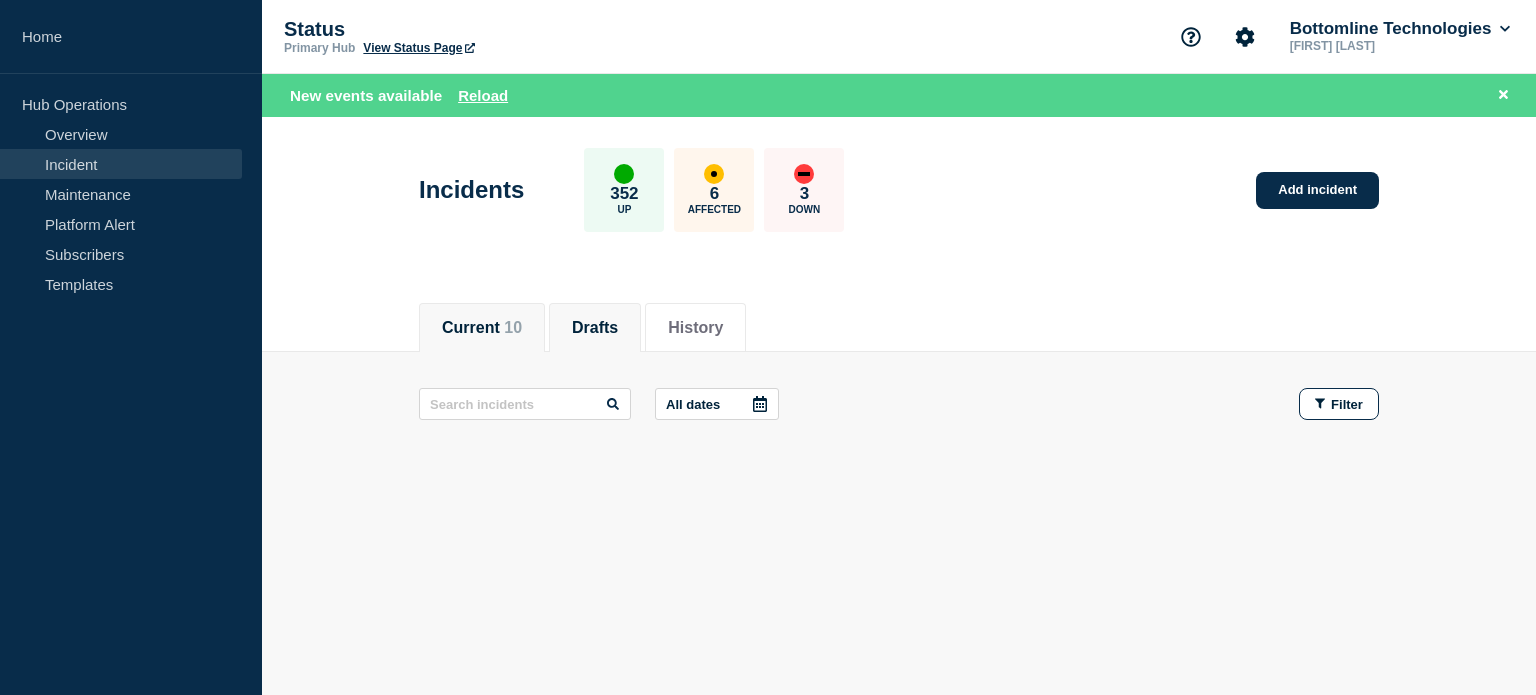 click on "Current    10" 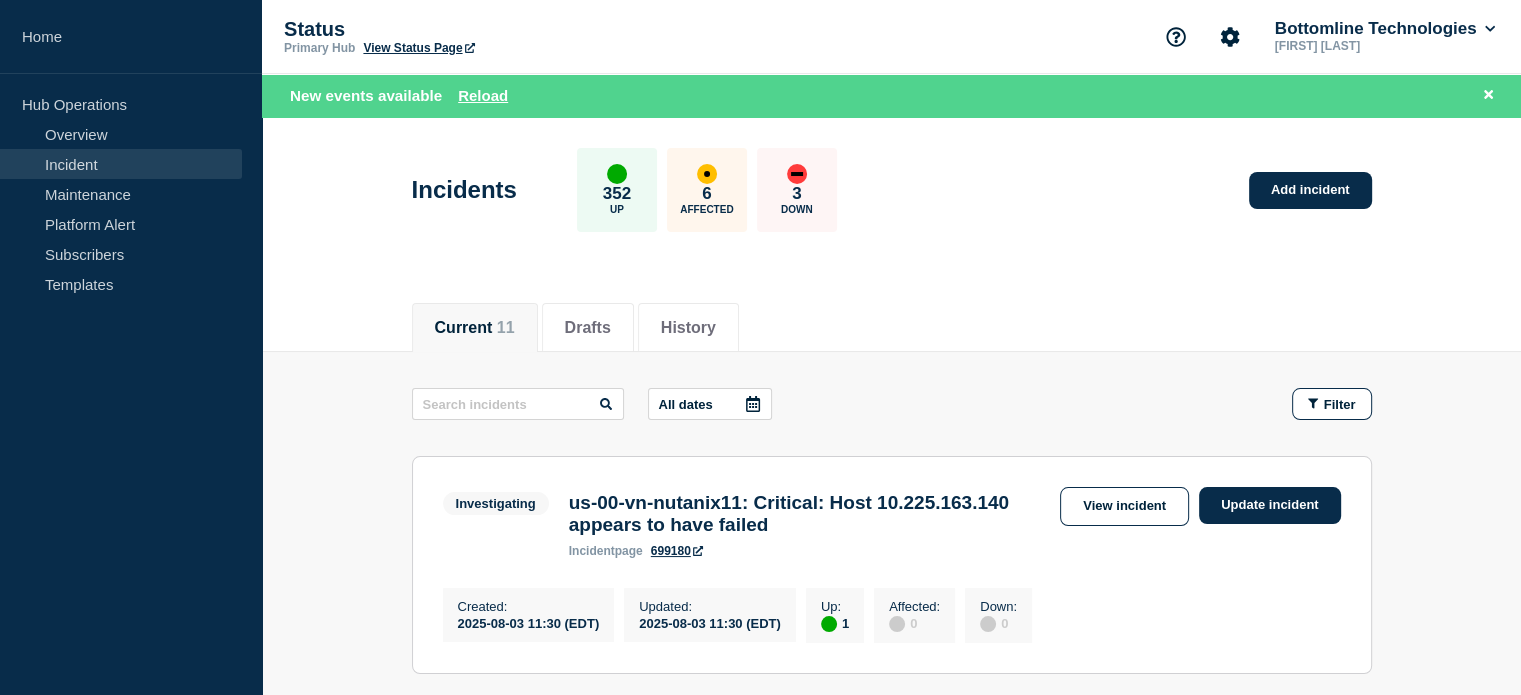 click on "us-00-vn-nutanix11: Critical: Host 10.225.163.140 appears to have failed" at bounding box center (809, 514) 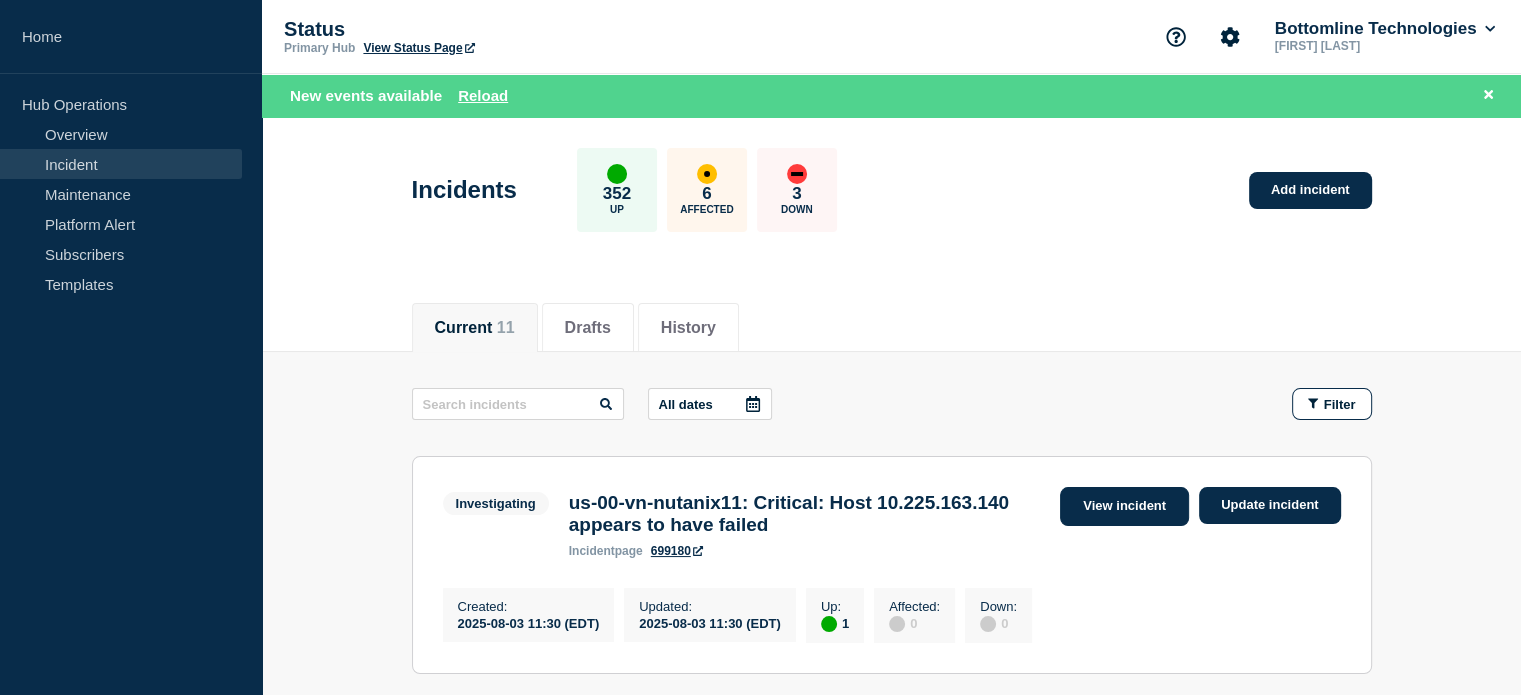 click on "View incident" at bounding box center [1124, 506] 